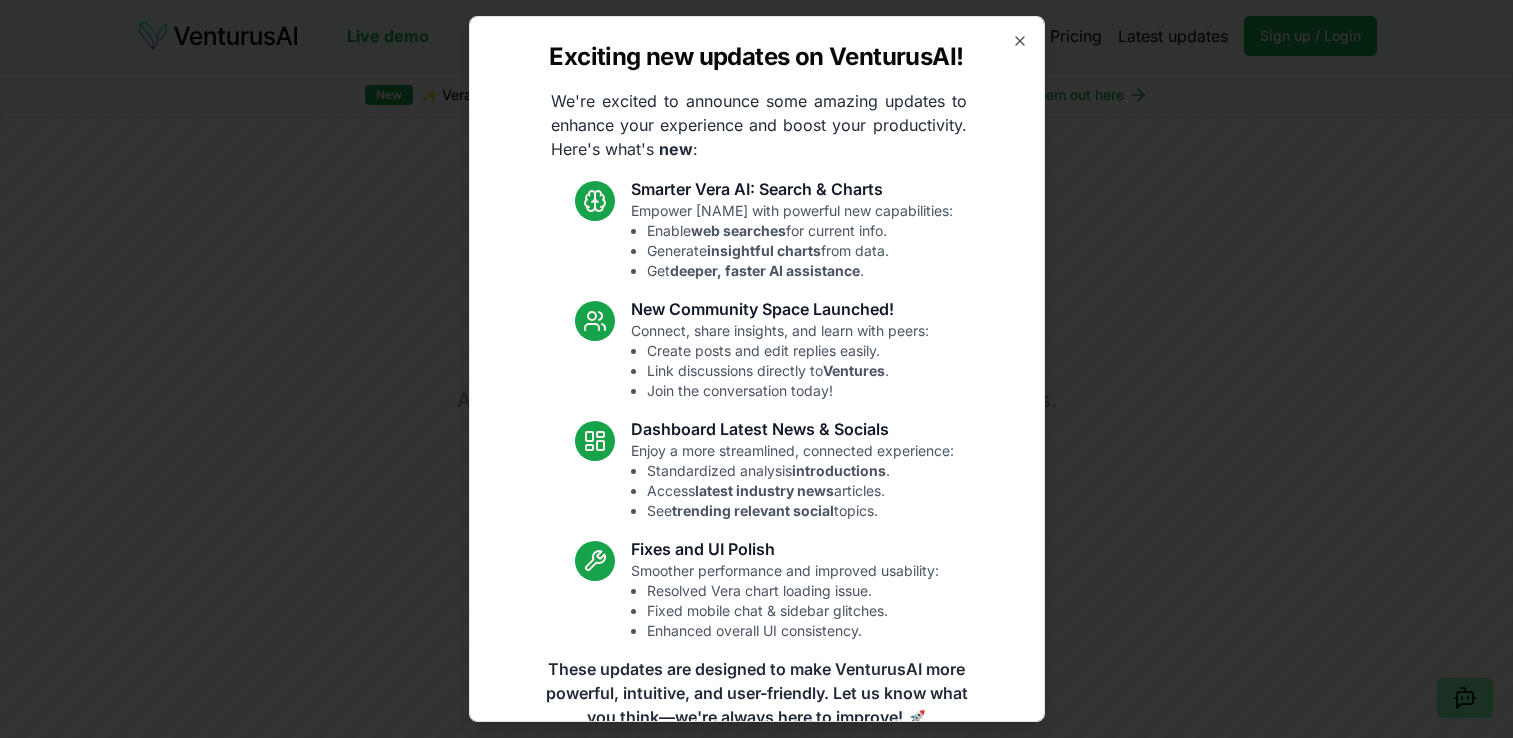 scroll, scrollTop: 0, scrollLeft: 0, axis: both 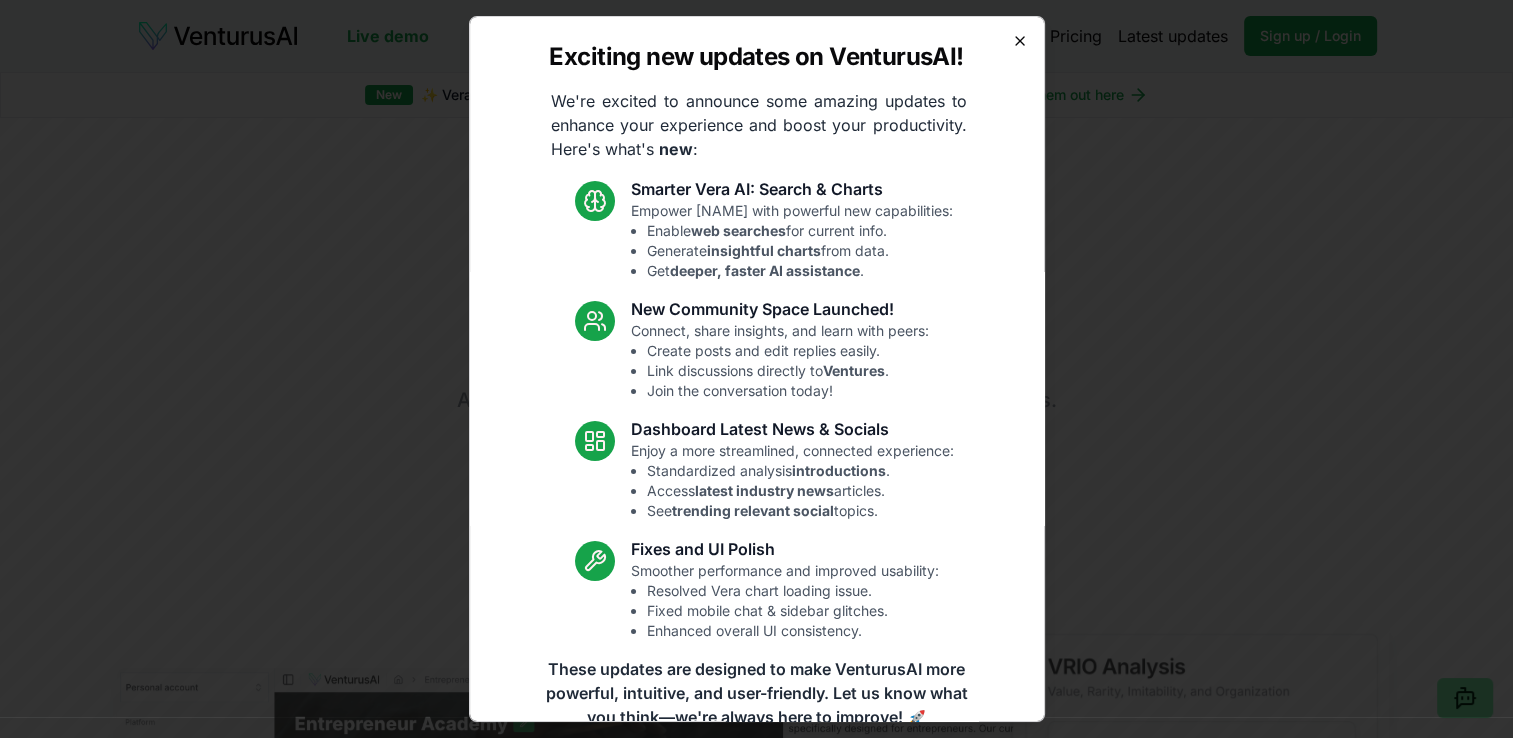 click 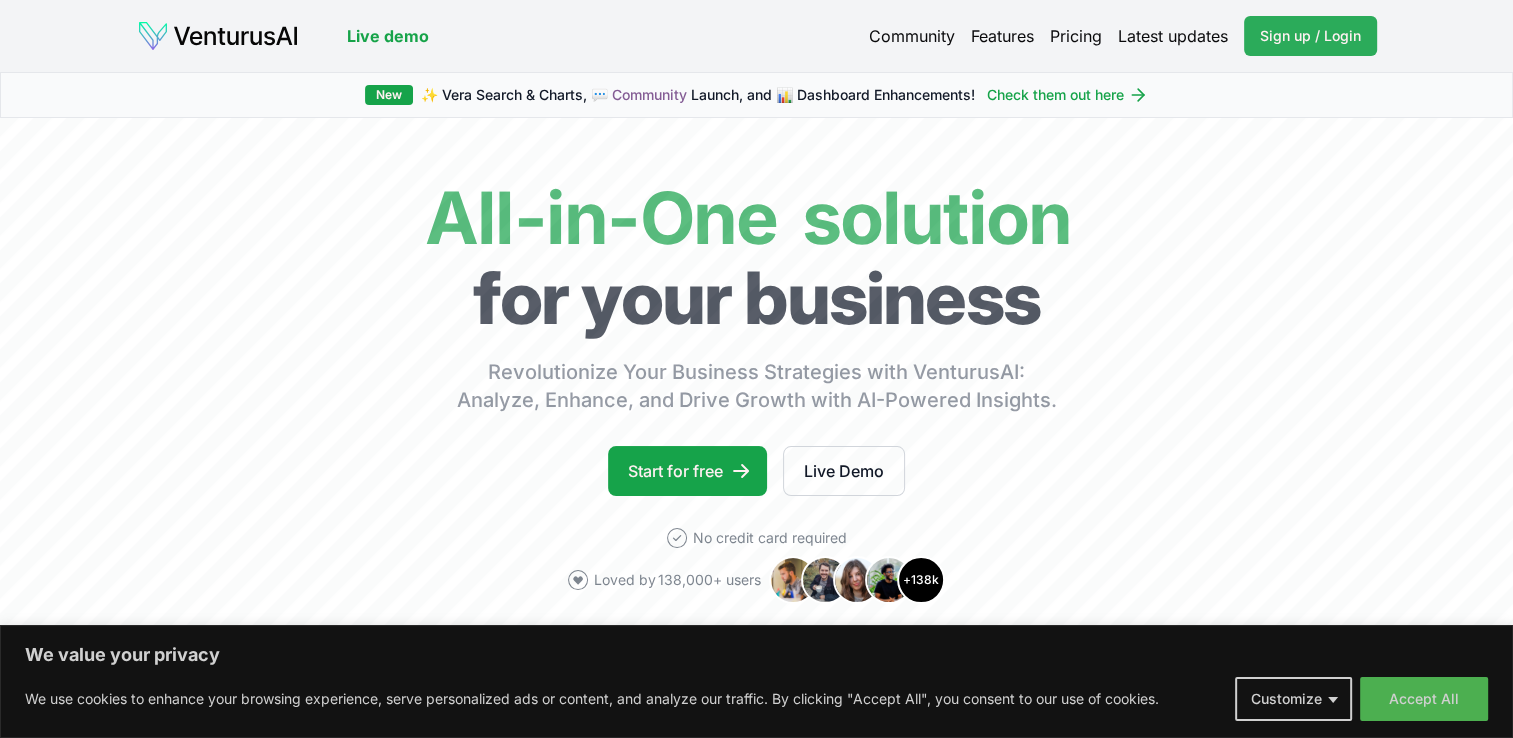 click on "Sign up / Login" at bounding box center [1310, 36] 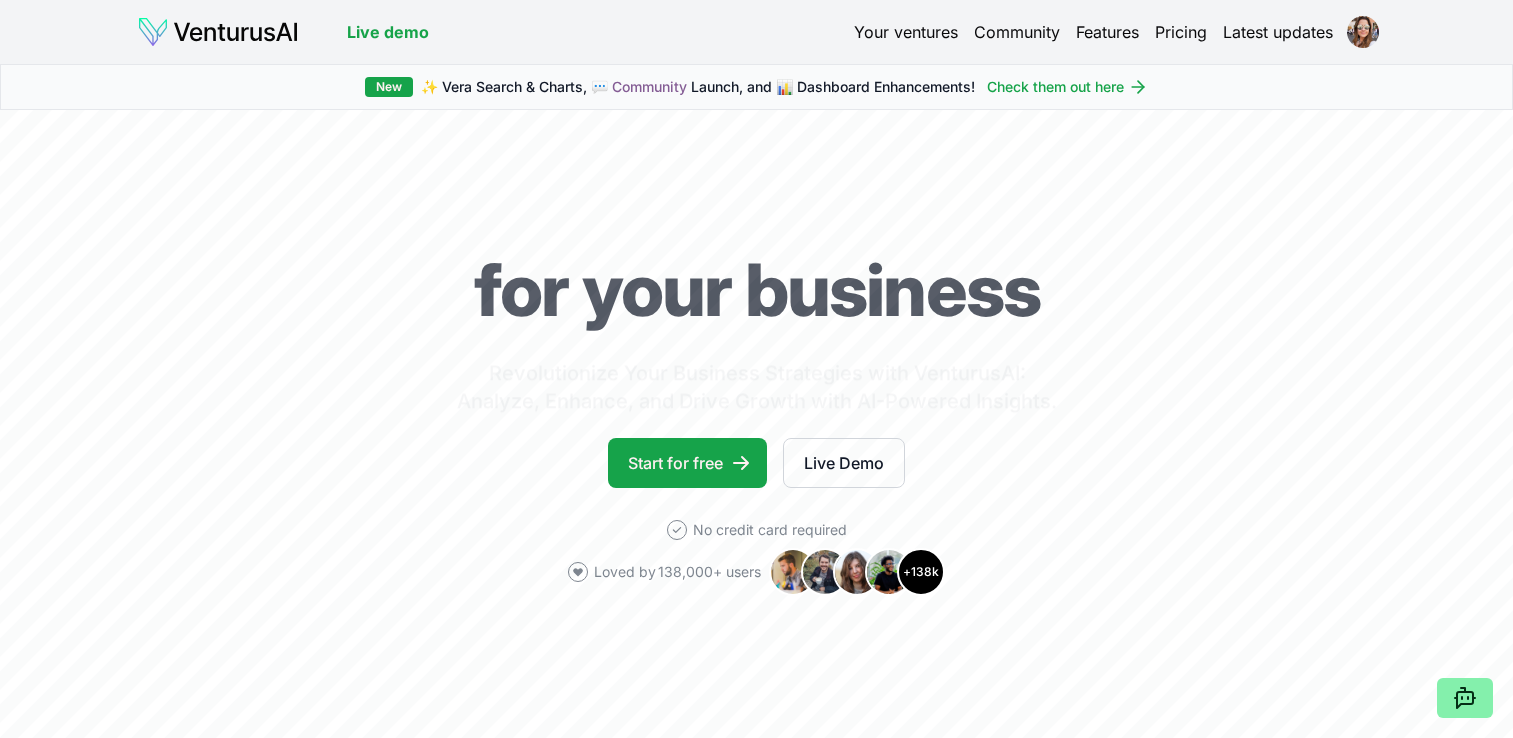 scroll, scrollTop: 0, scrollLeft: 0, axis: both 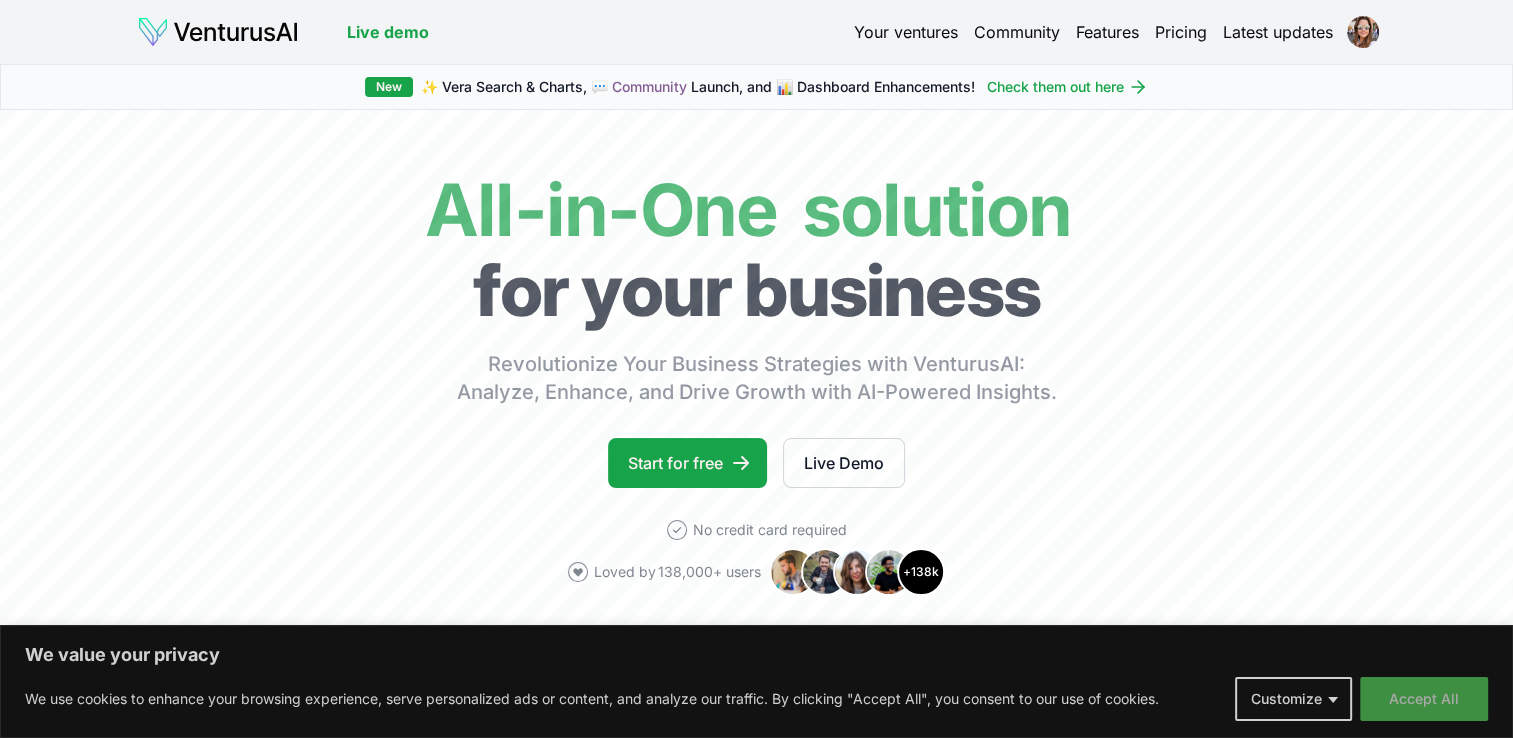 click on "Accept All" at bounding box center [1424, 699] 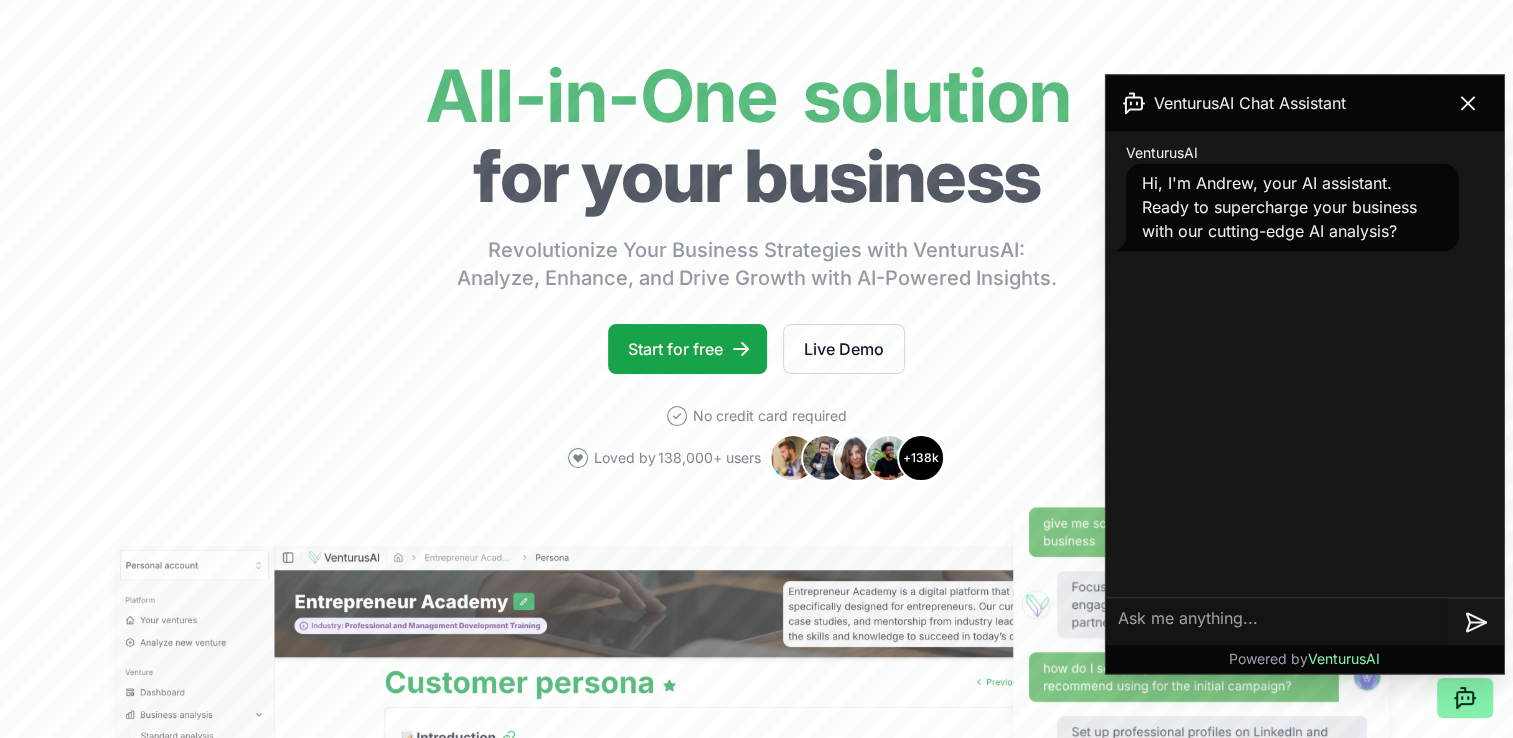 scroll, scrollTop: 200, scrollLeft: 0, axis: vertical 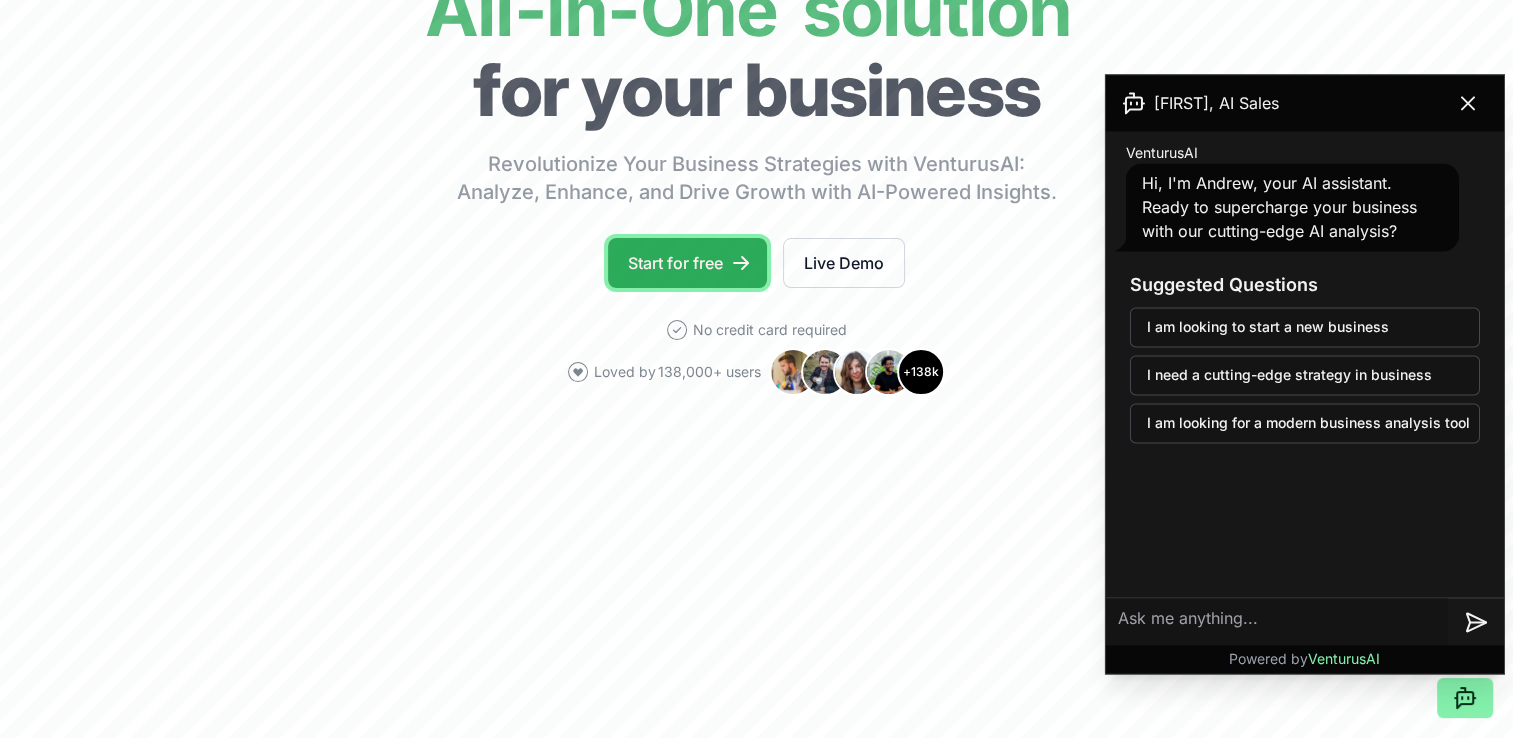 click on "Start for free" at bounding box center [687, 263] 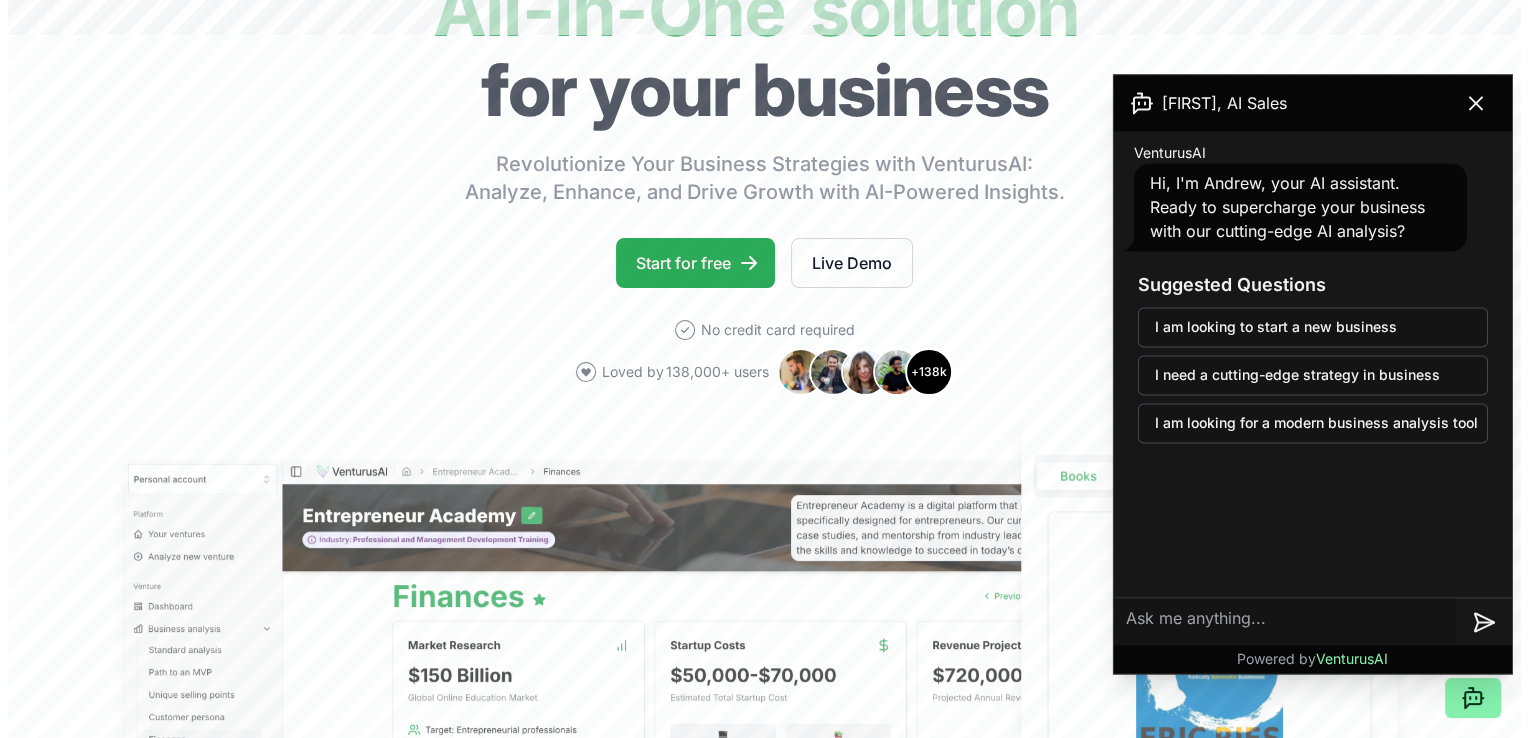 scroll, scrollTop: 0, scrollLeft: 0, axis: both 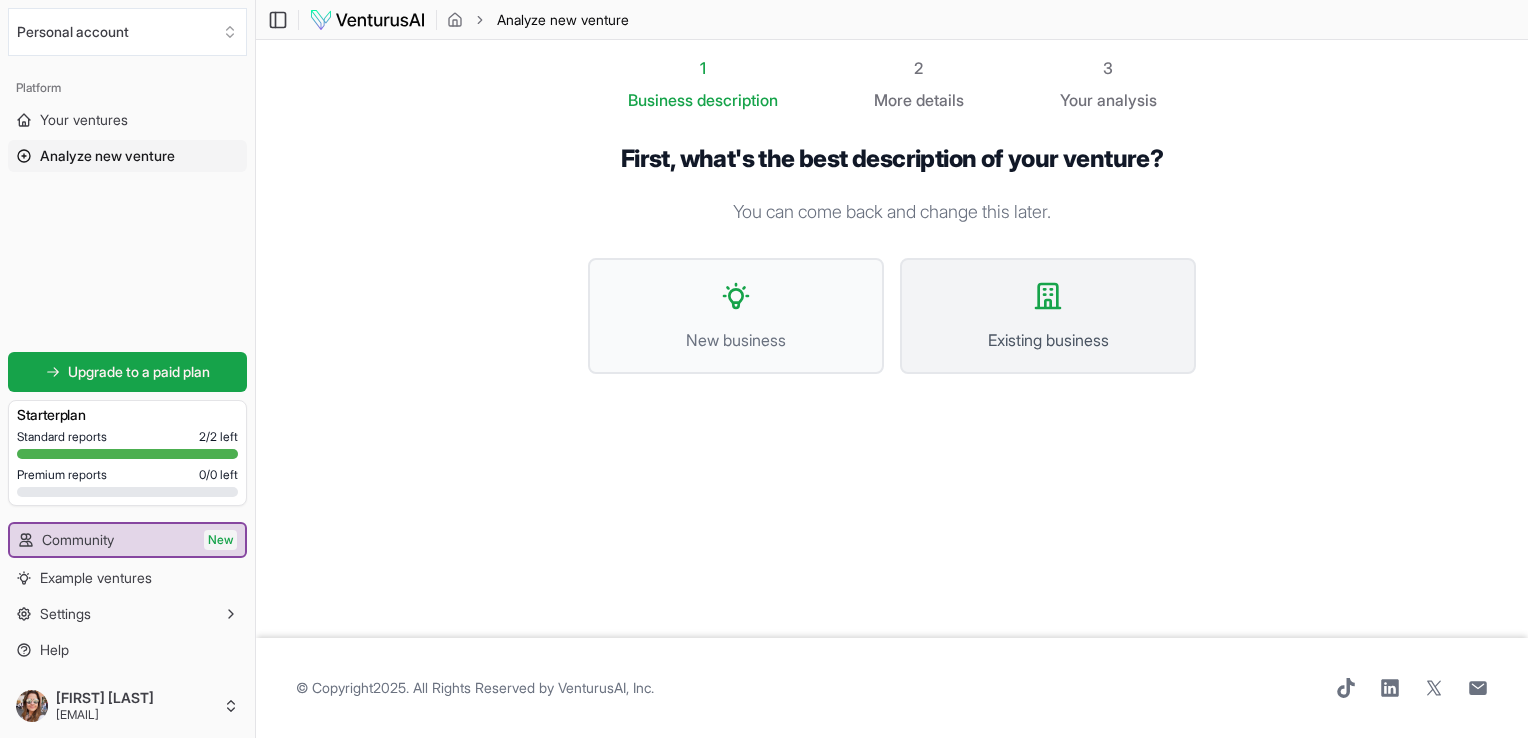 click 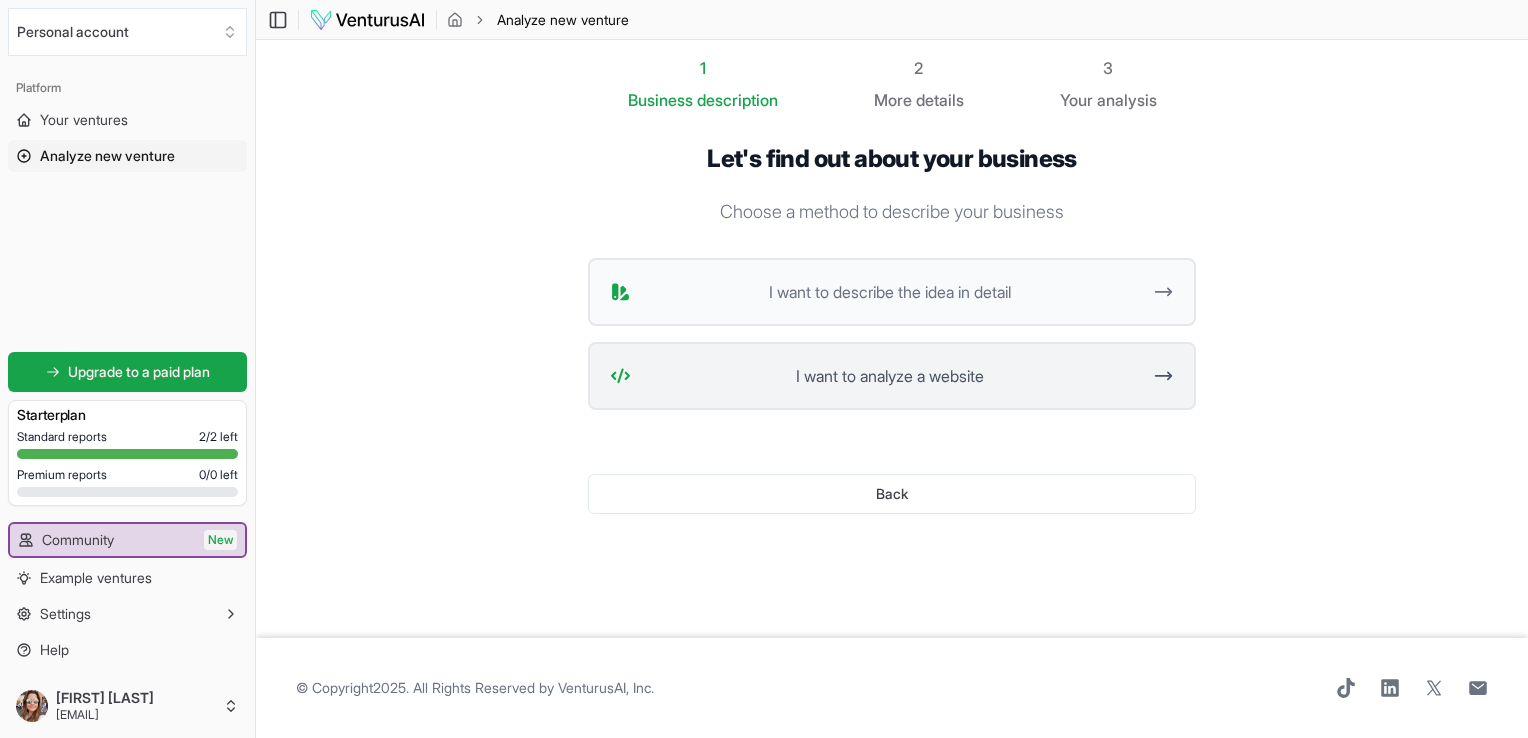 click on "I want to analyze a website" at bounding box center [892, 376] 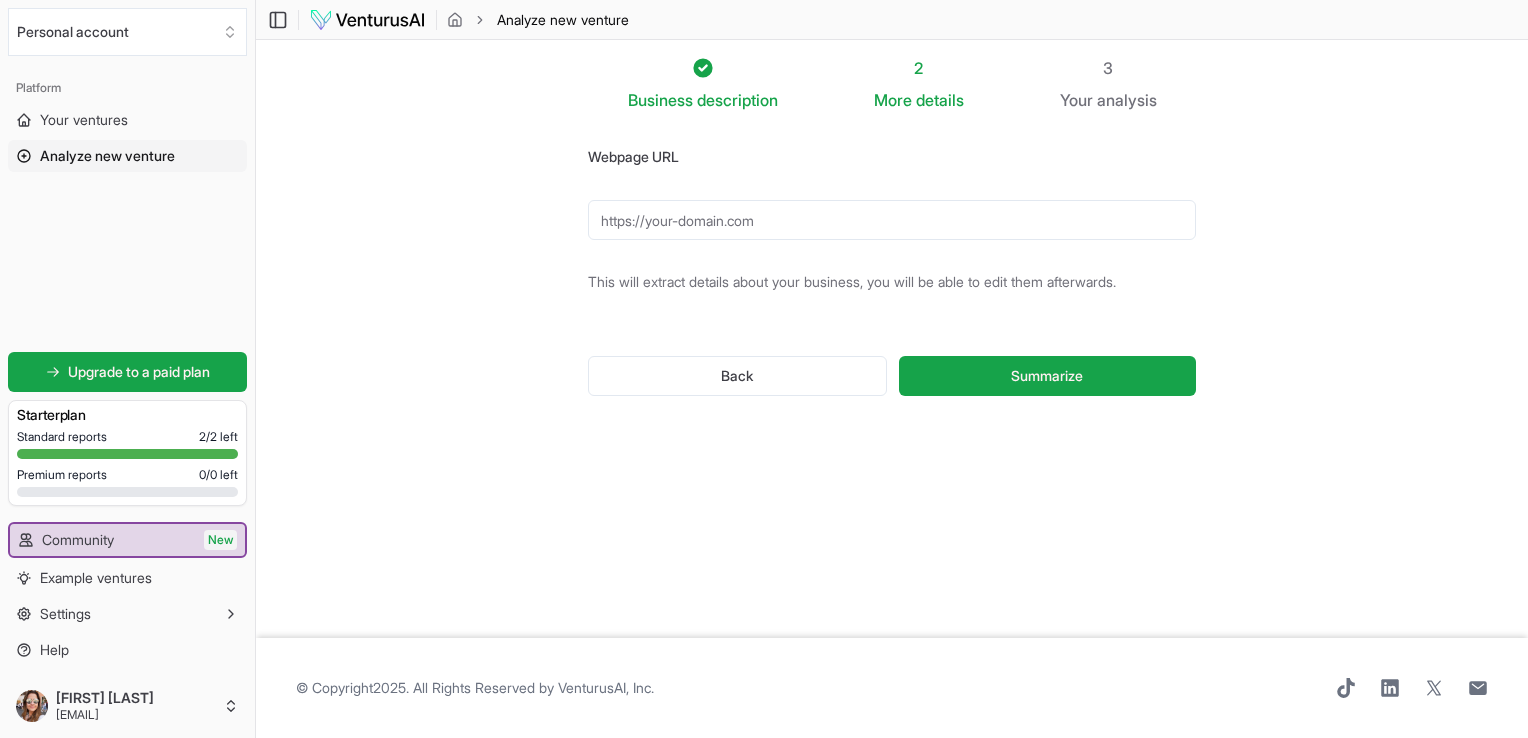 click on "Webpage URL" at bounding box center (892, 220) 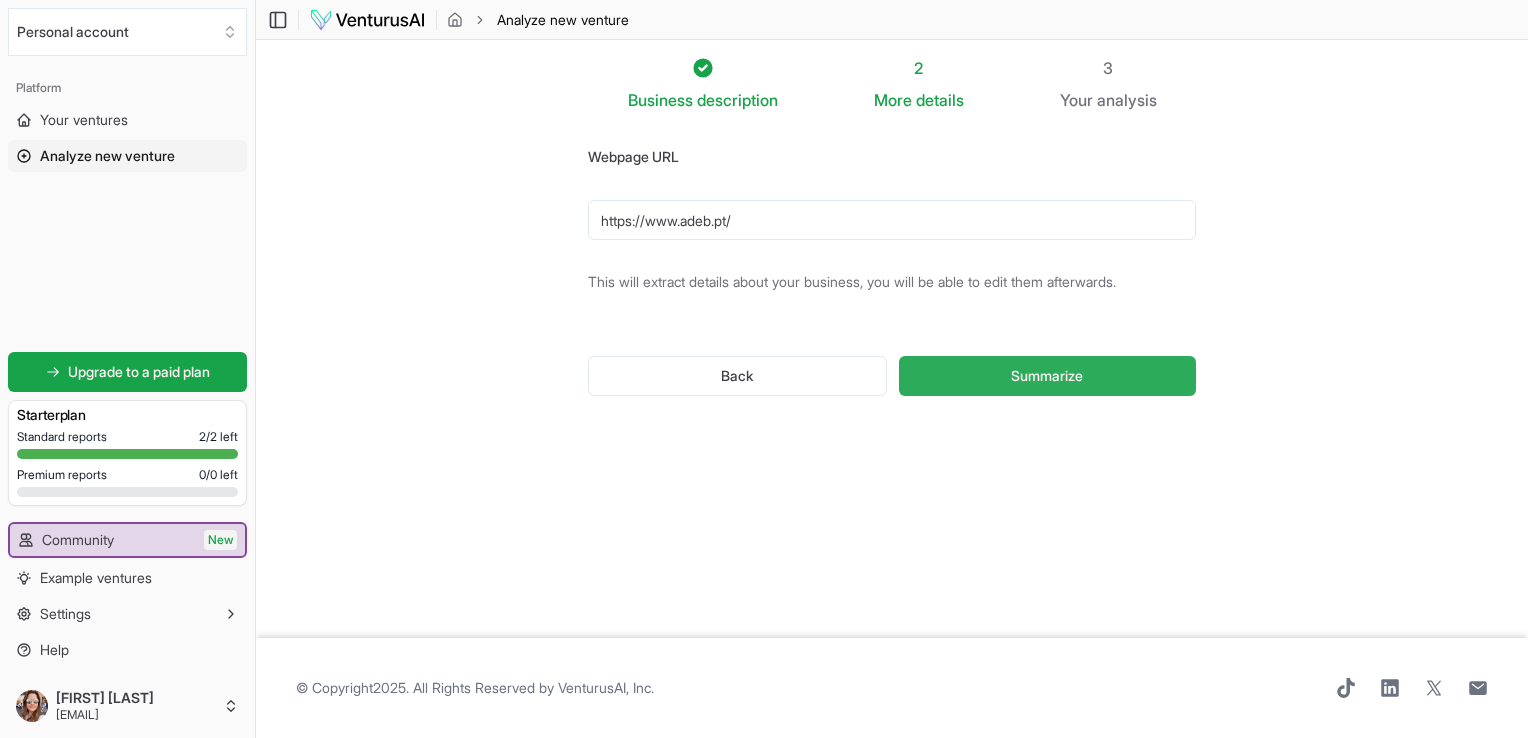 click on "Summarize" at bounding box center [1047, 376] 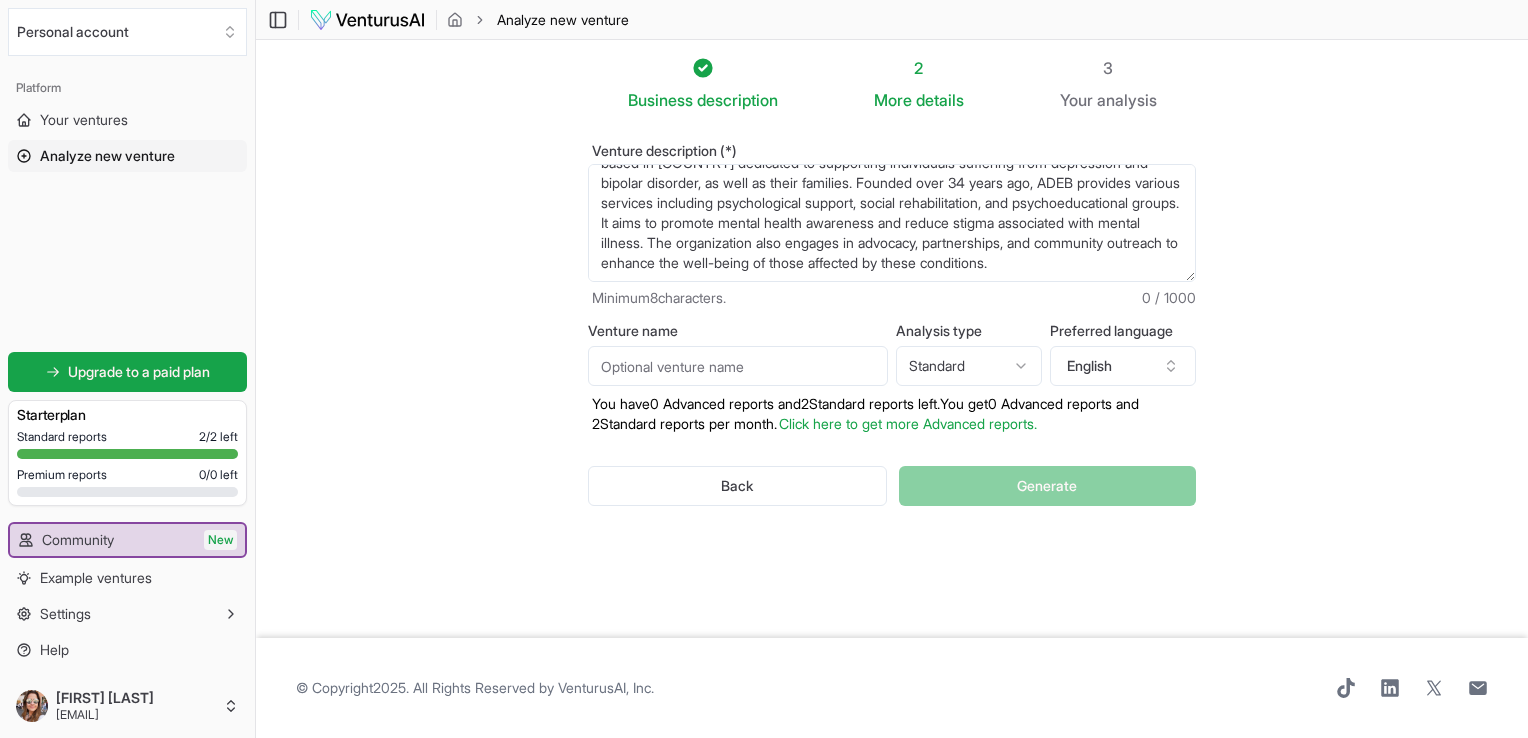 scroll, scrollTop: 60, scrollLeft: 0, axis: vertical 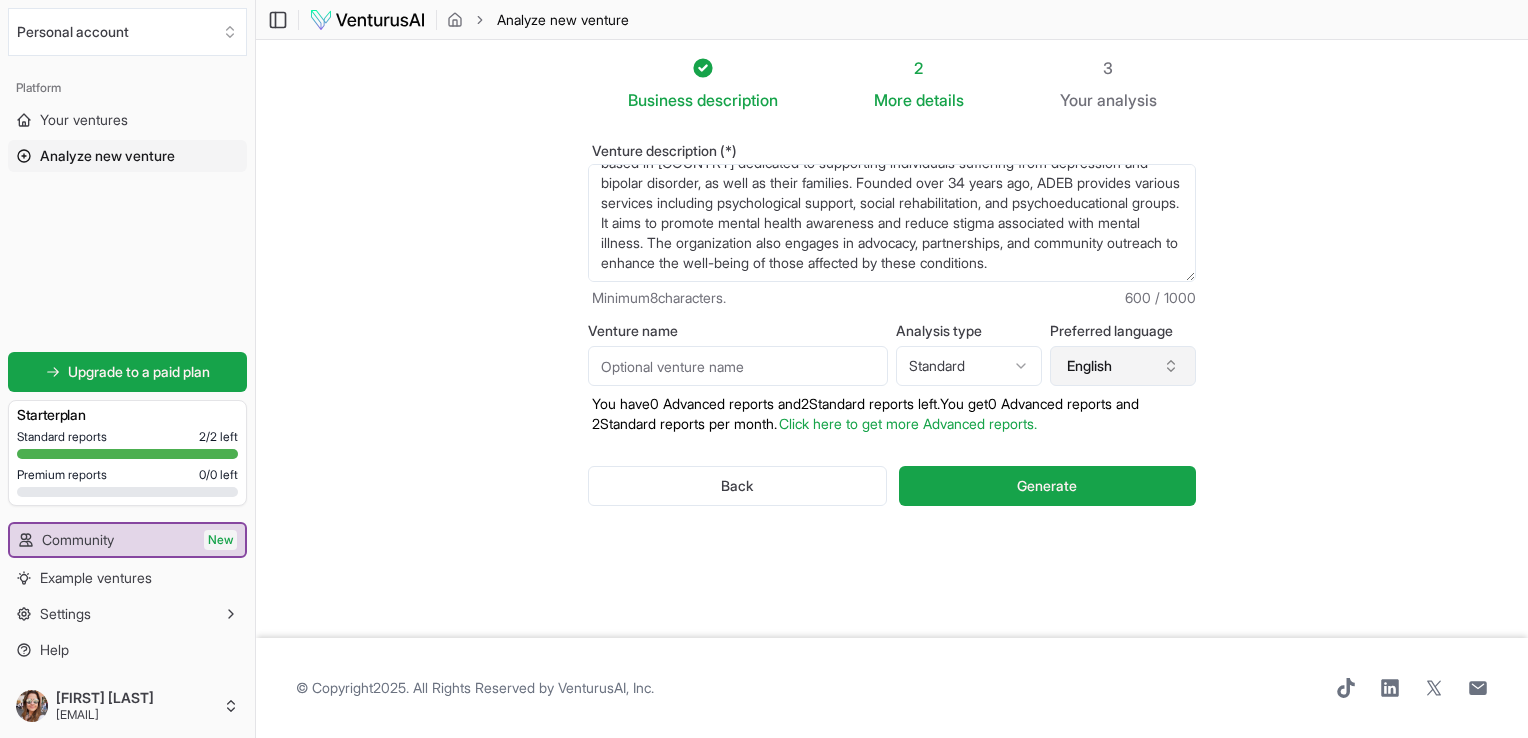click 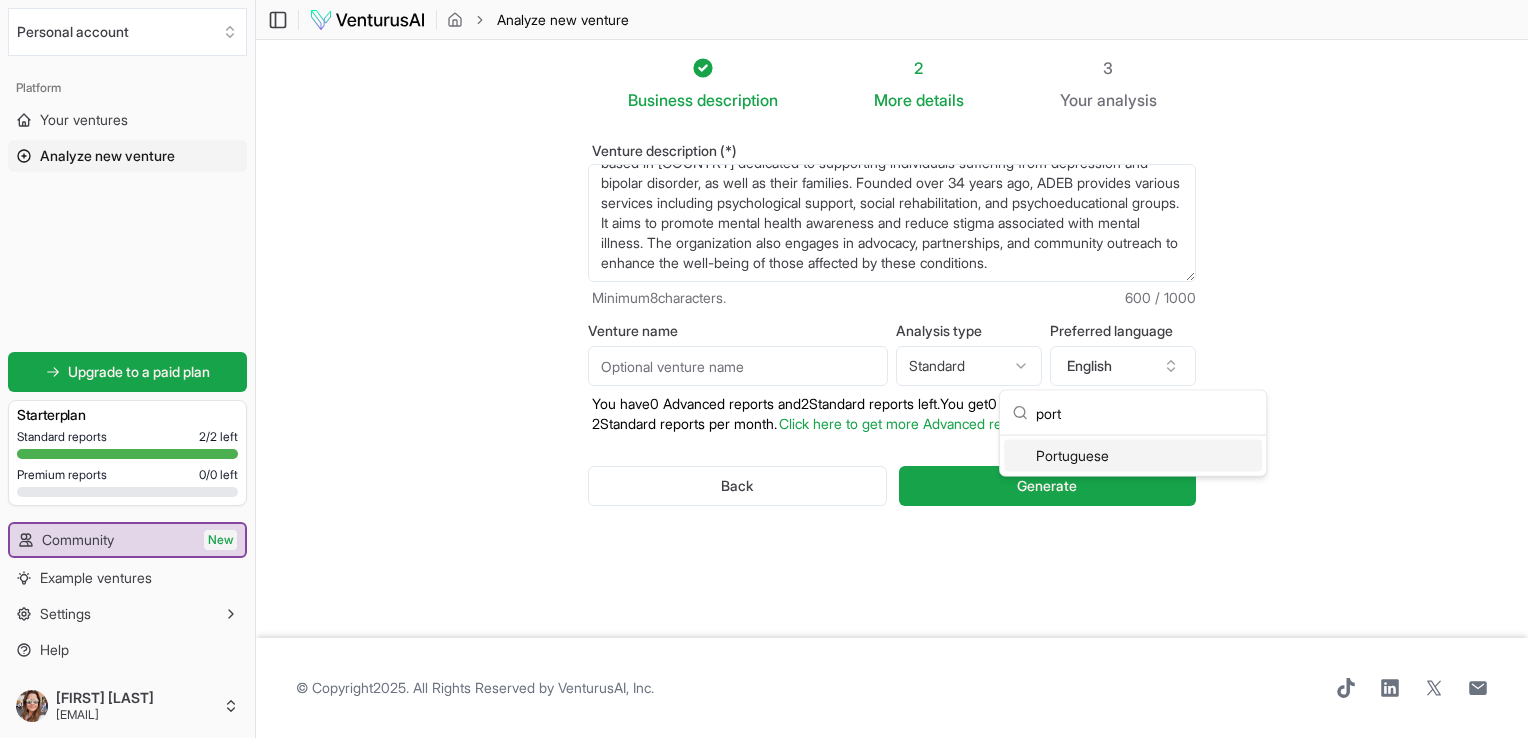 type on "port" 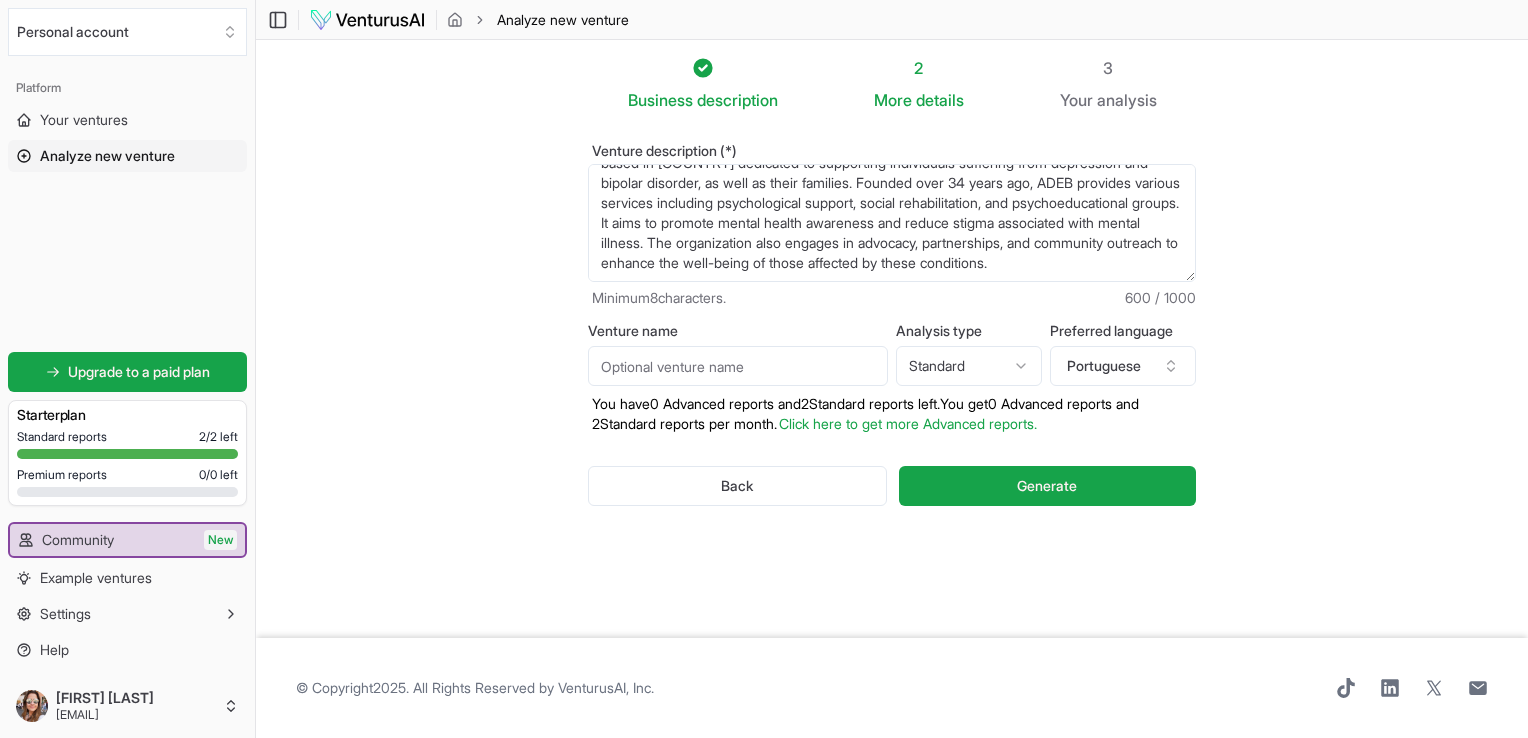 click on "Venture name" at bounding box center (738, 366) 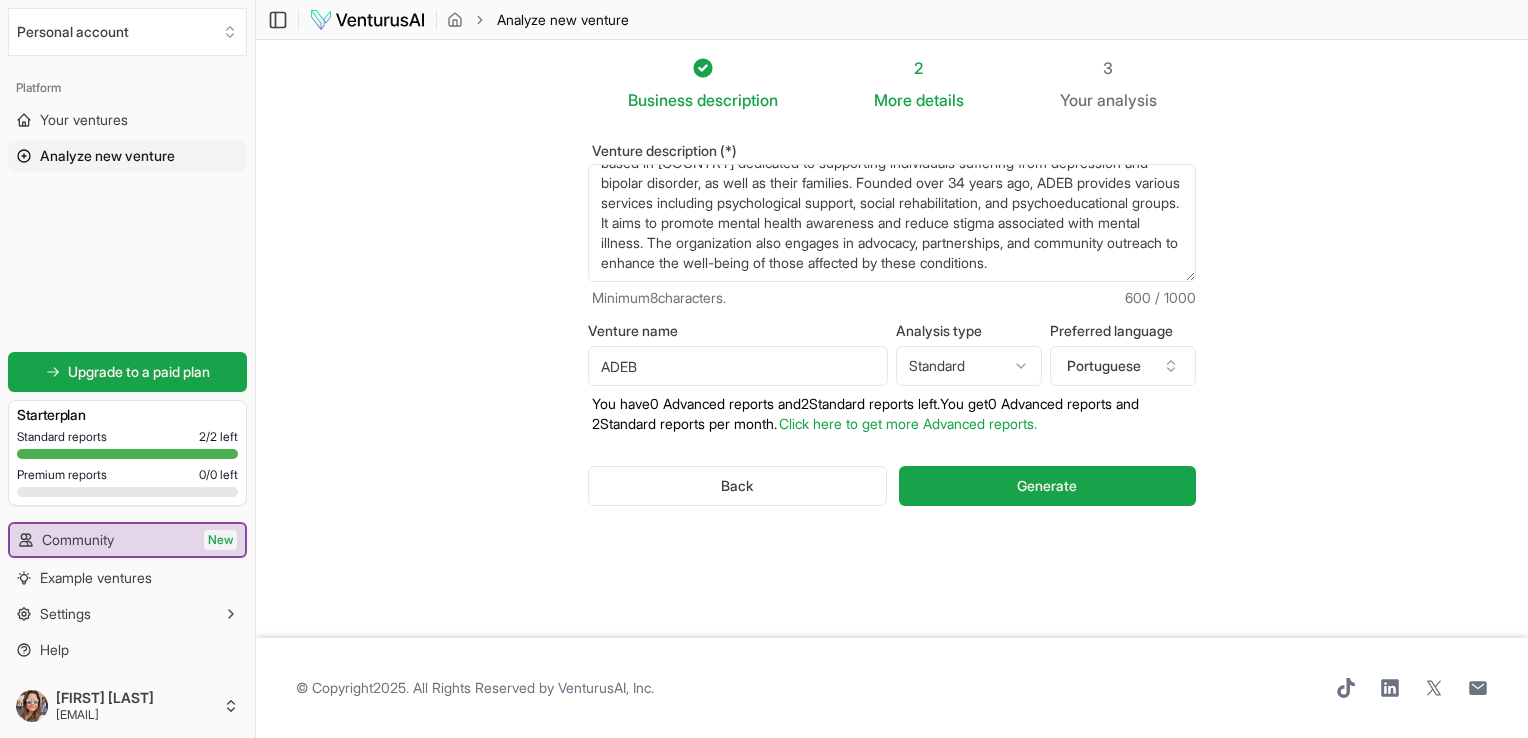 type on "ADEB" 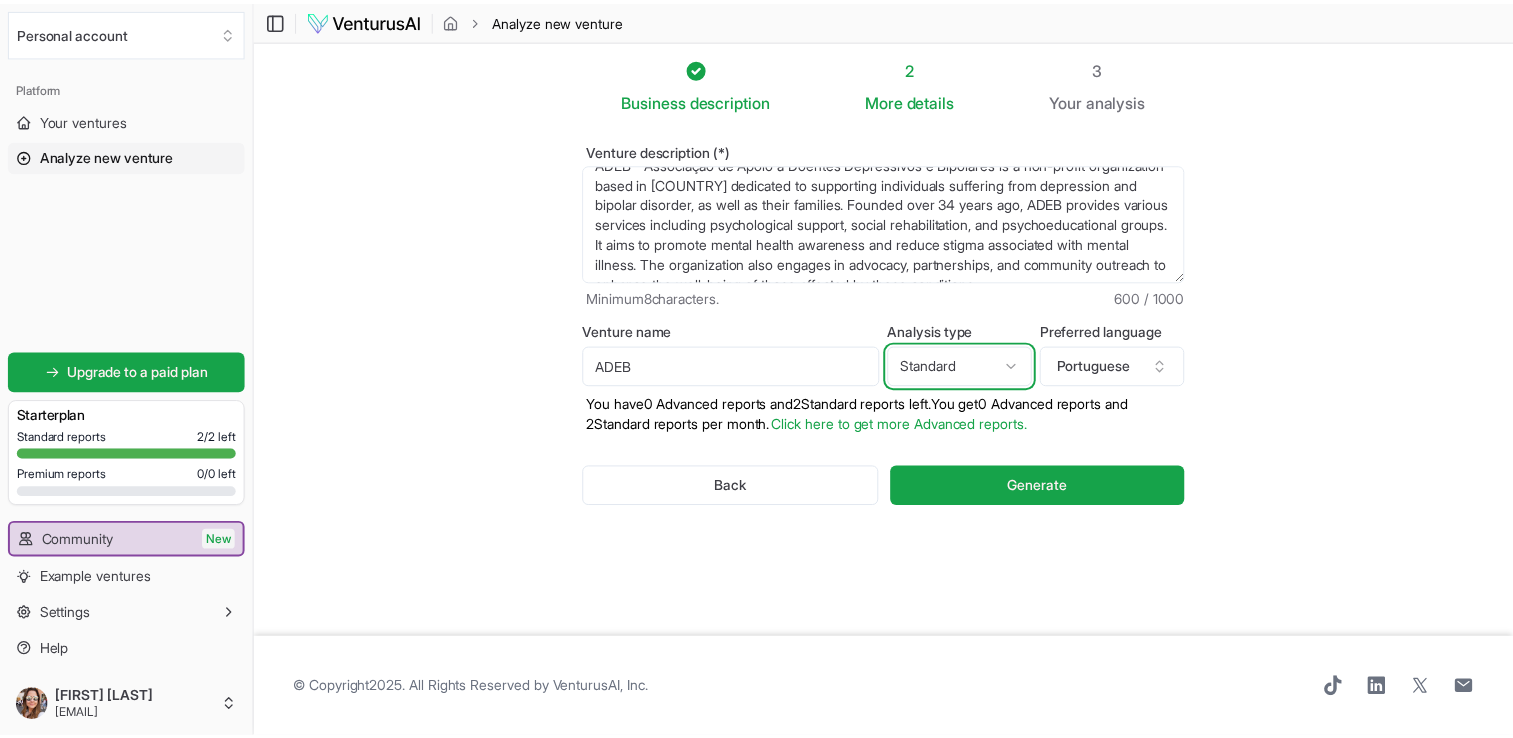 scroll, scrollTop: 0, scrollLeft: 0, axis: both 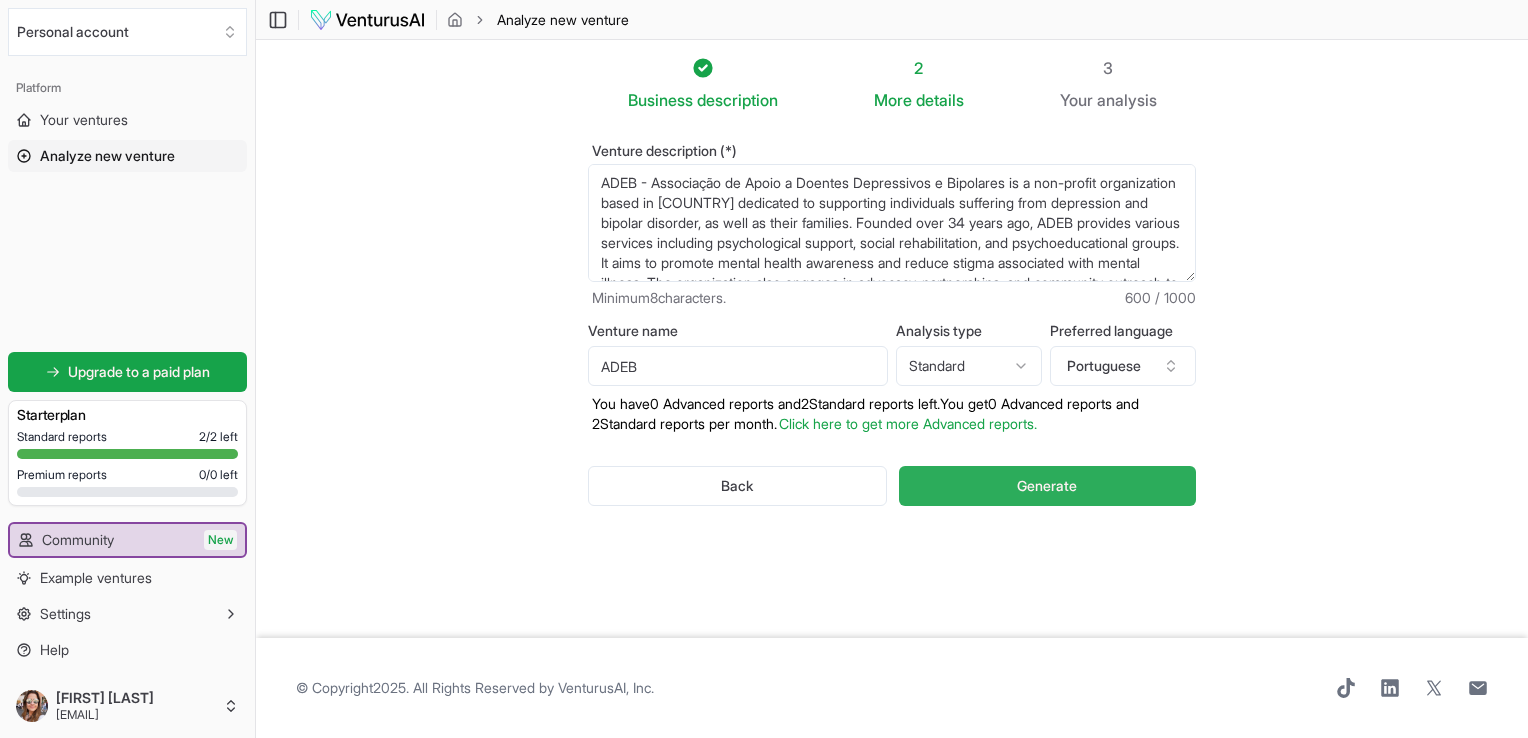 click on "Generate" at bounding box center [1047, 486] 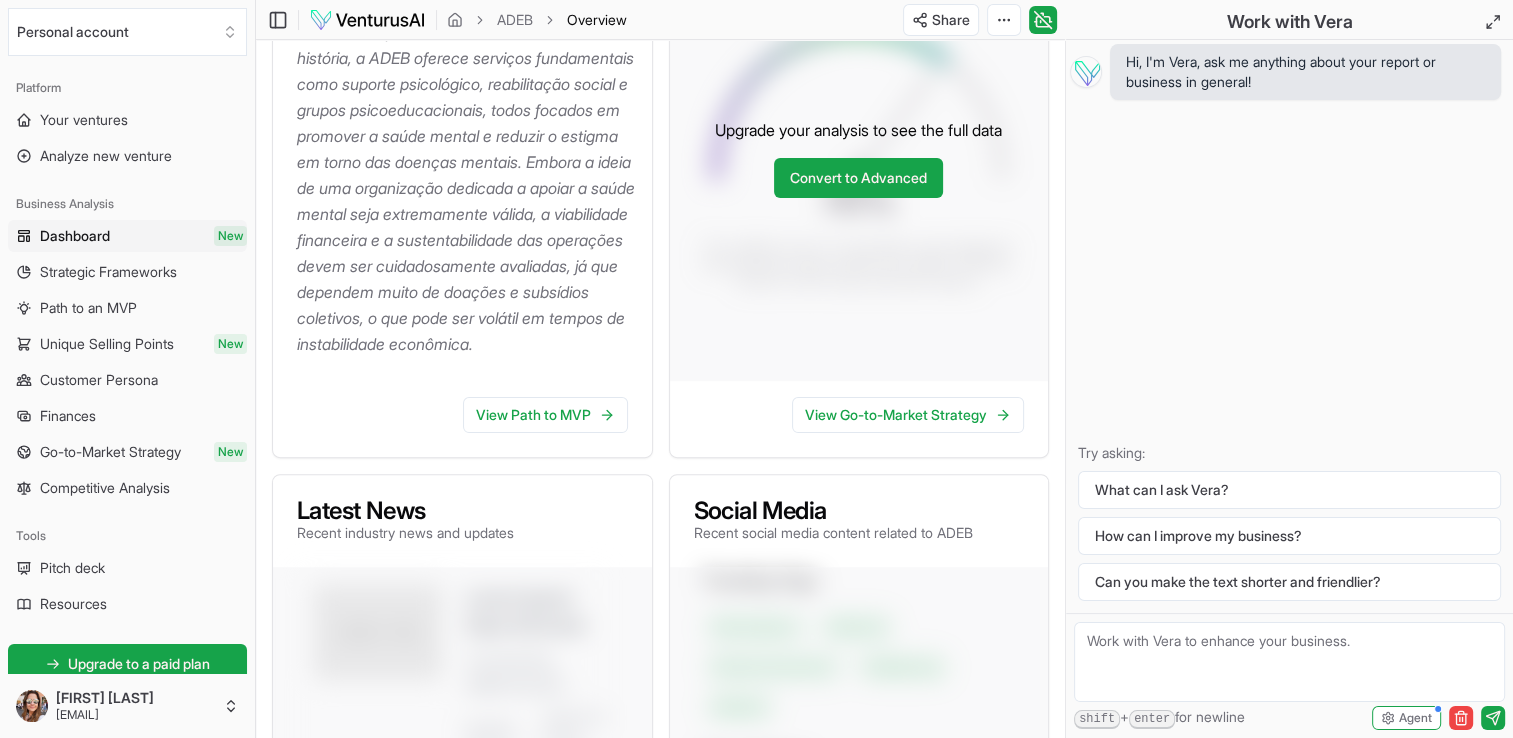 scroll, scrollTop: 500, scrollLeft: 0, axis: vertical 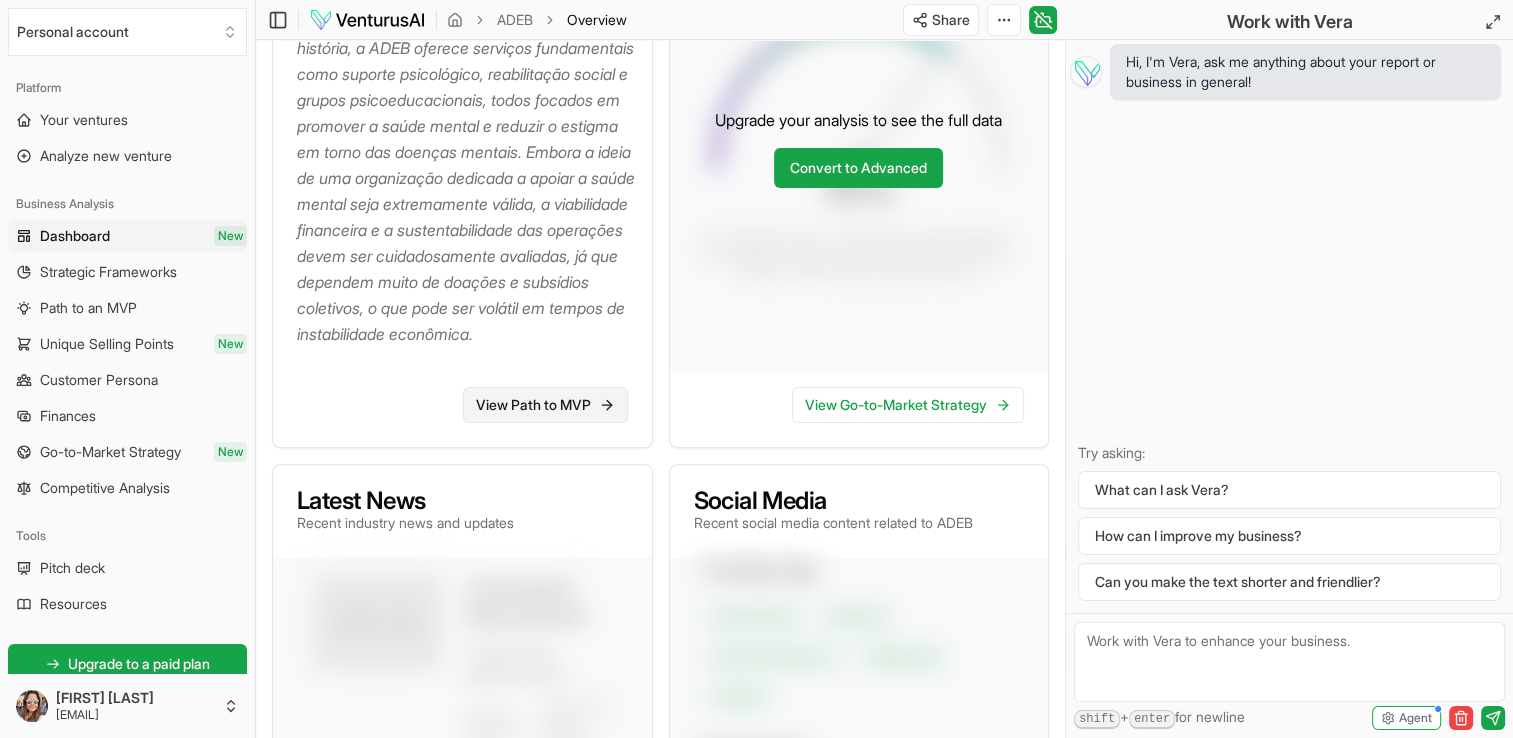 click on "View Path to MVP" at bounding box center [545, 405] 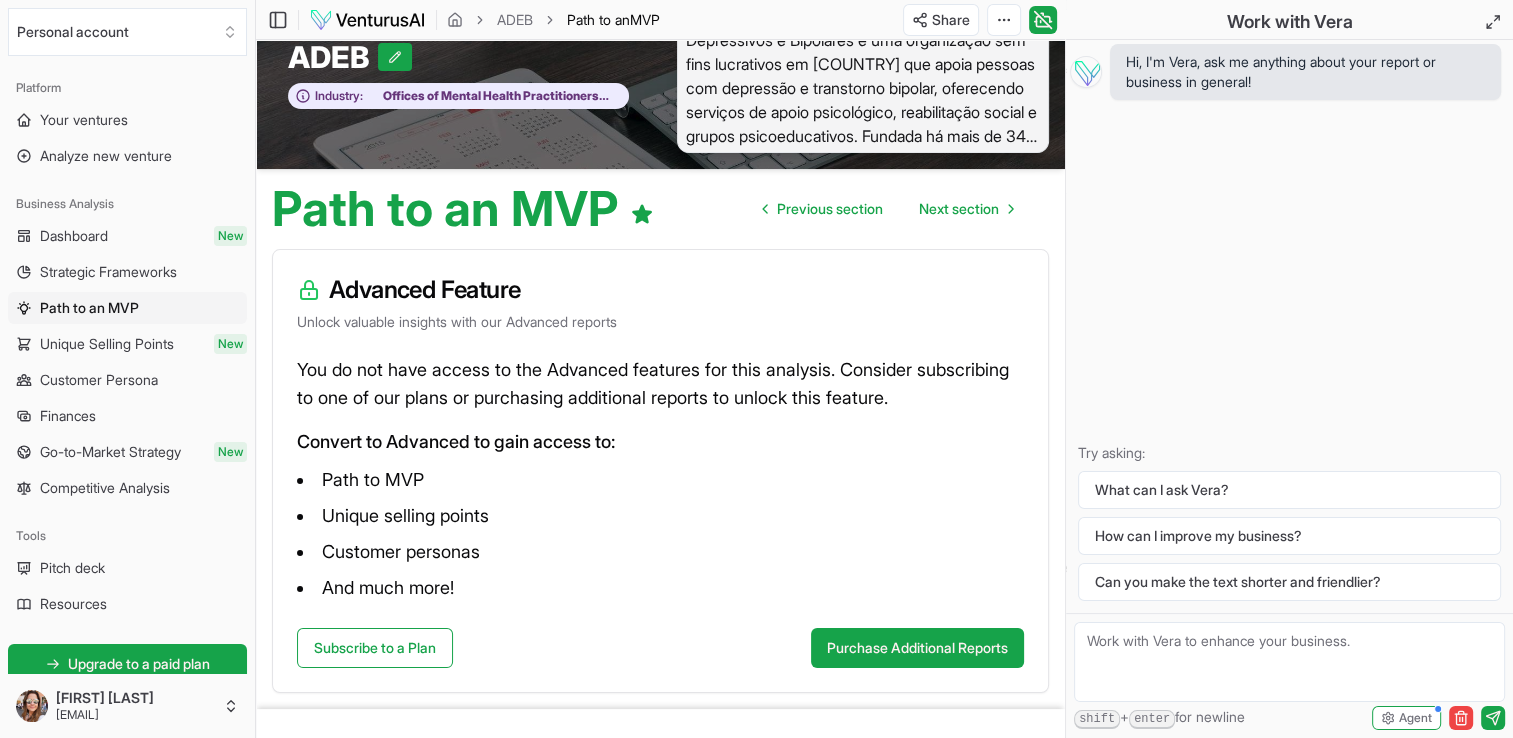 scroll, scrollTop: 0, scrollLeft: 0, axis: both 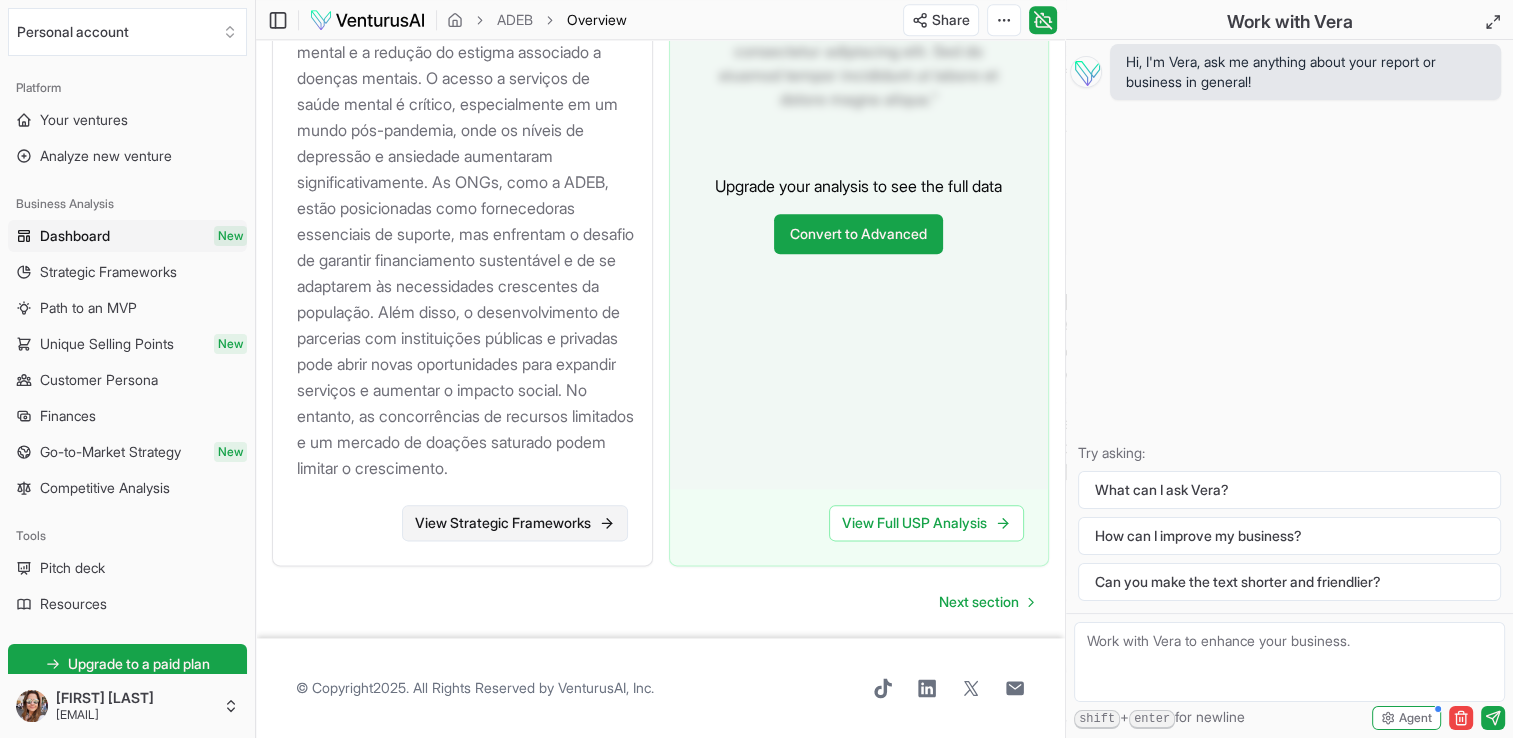 click on "View Strategic Frameworks" at bounding box center [515, 523] 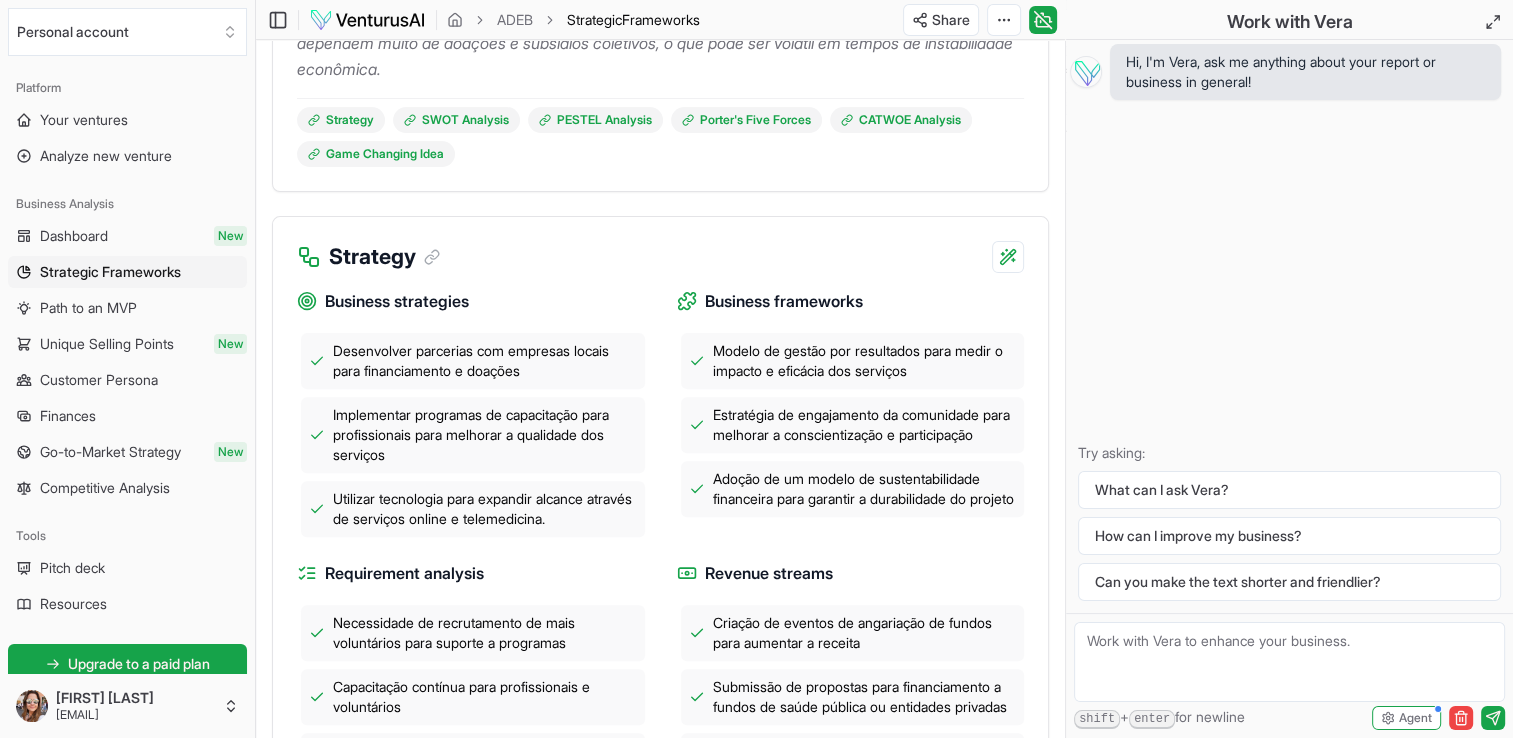 scroll, scrollTop: 700, scrollLeft: 0, axis: vertical 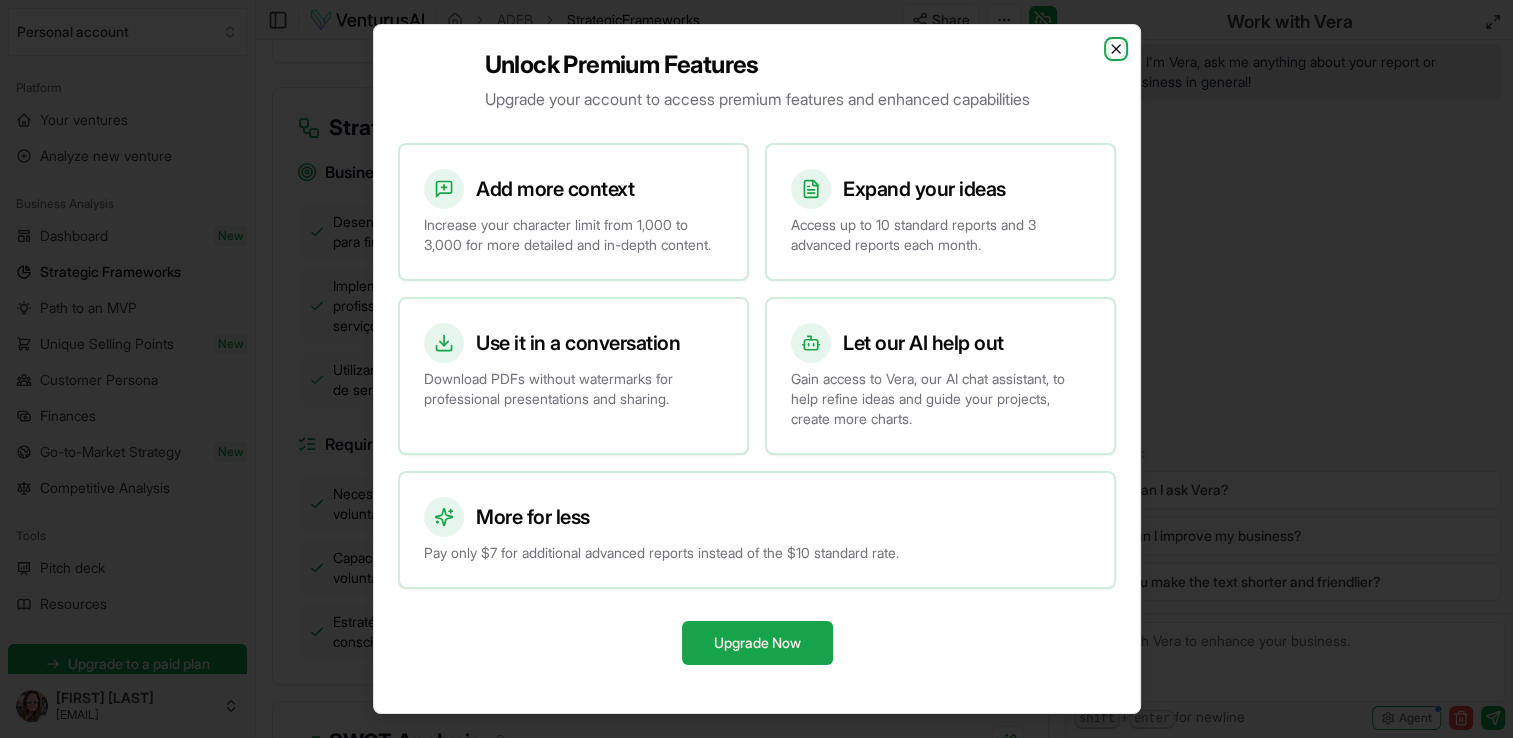click 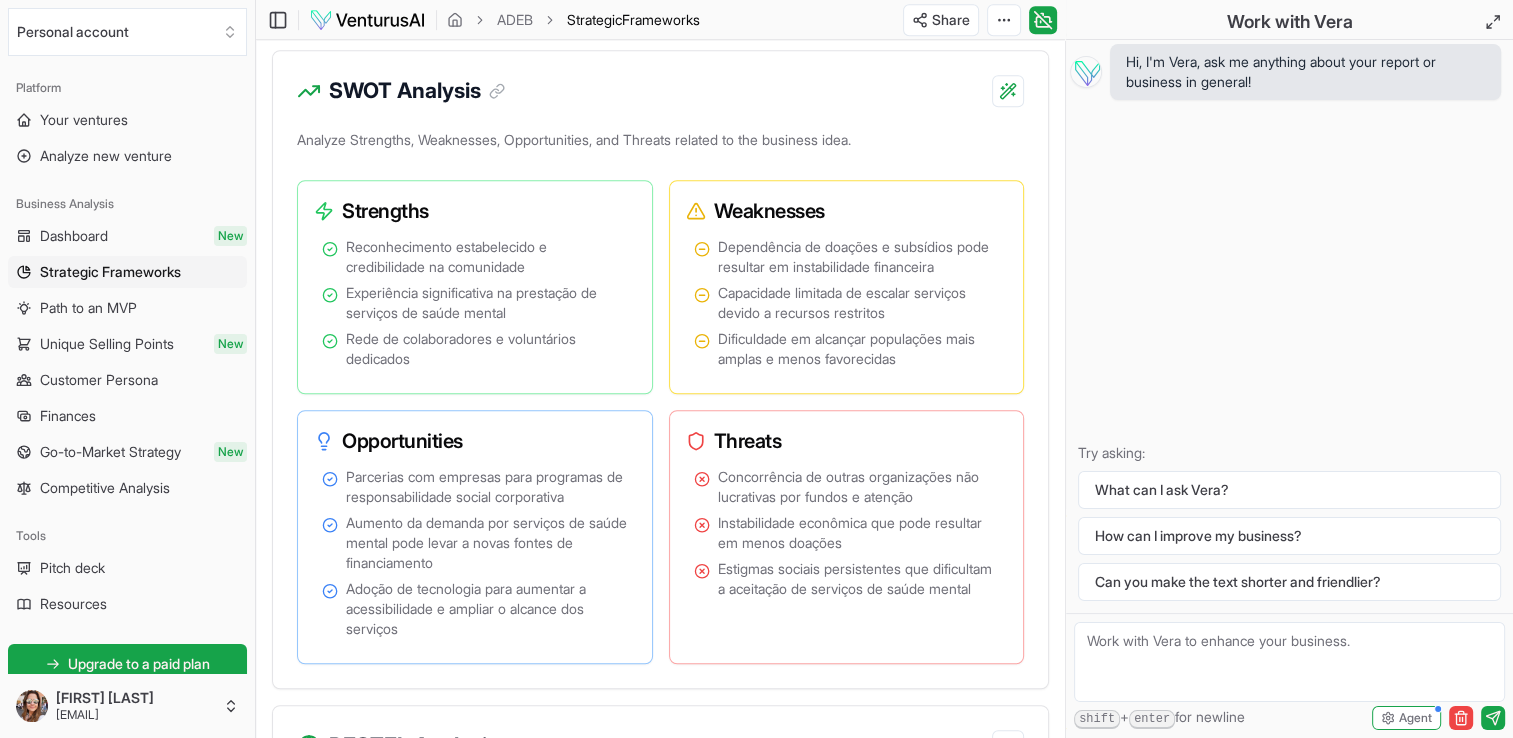 scroll, scrollTop: 1400, scrollLeft: 0, axis: vertical 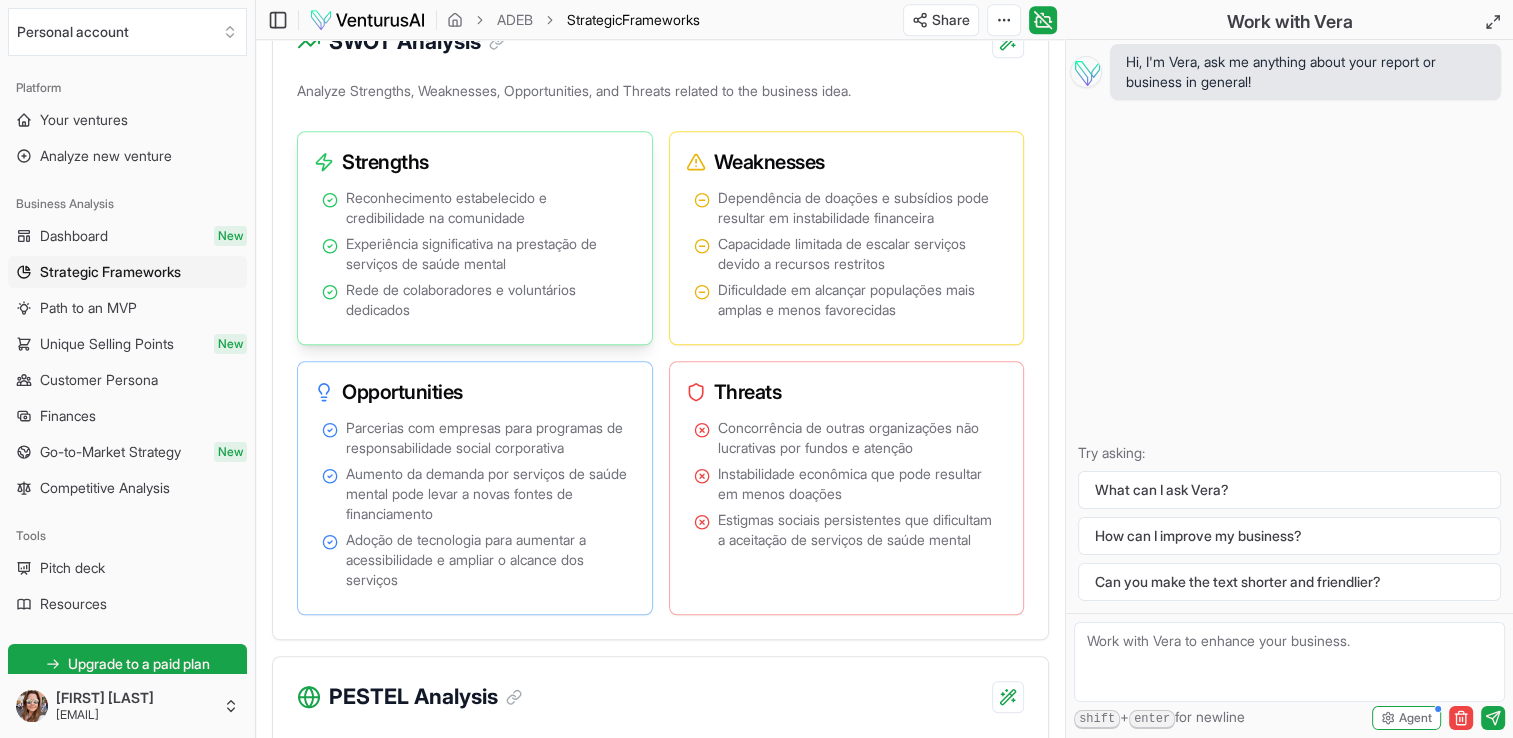click on "Reconhecimento estabelecido e credibilidade na comunidade" at bounding box center (487, 208) 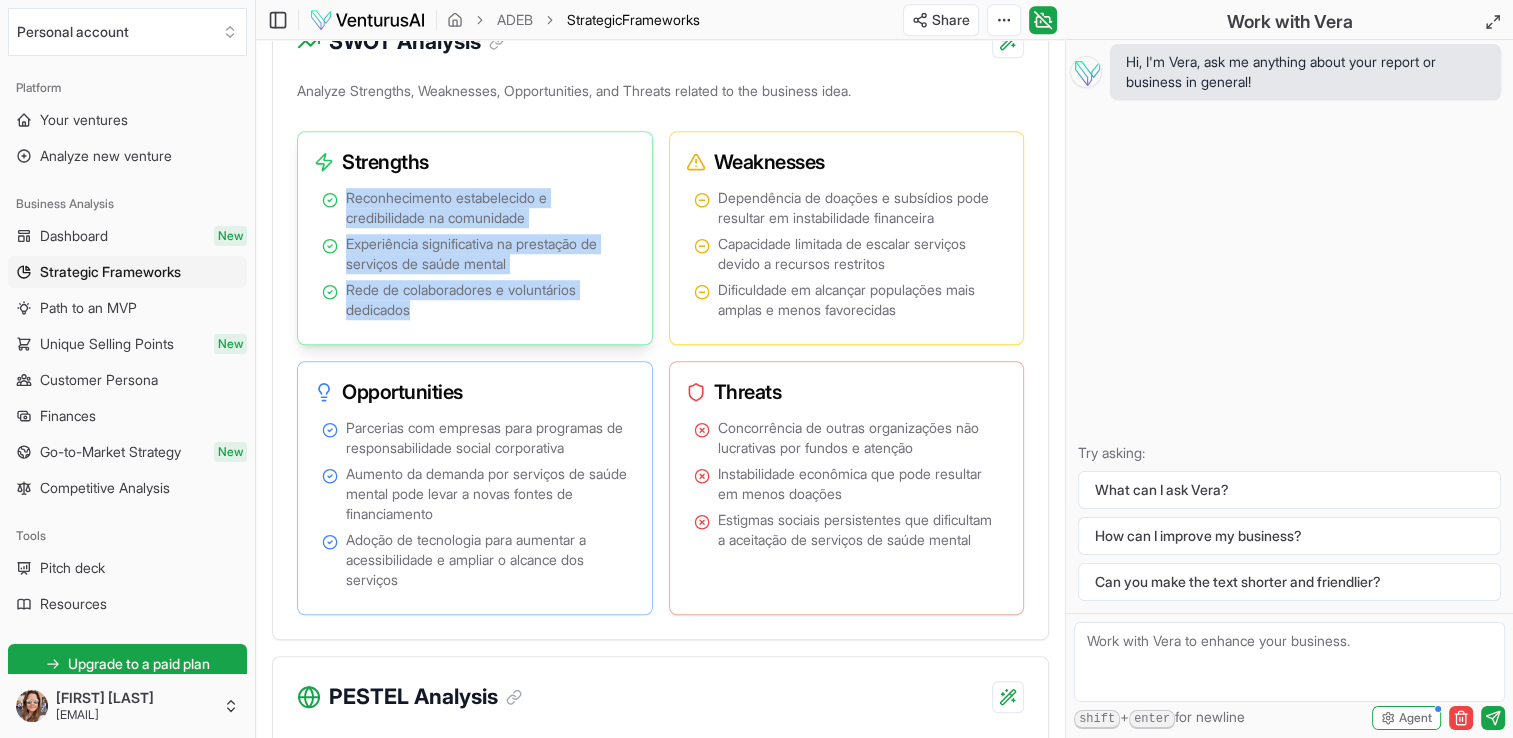 drag, startPoint x: 346, startPoint y: 233, endPoint x: 576, endPoint y: 355, distance: 260.3536 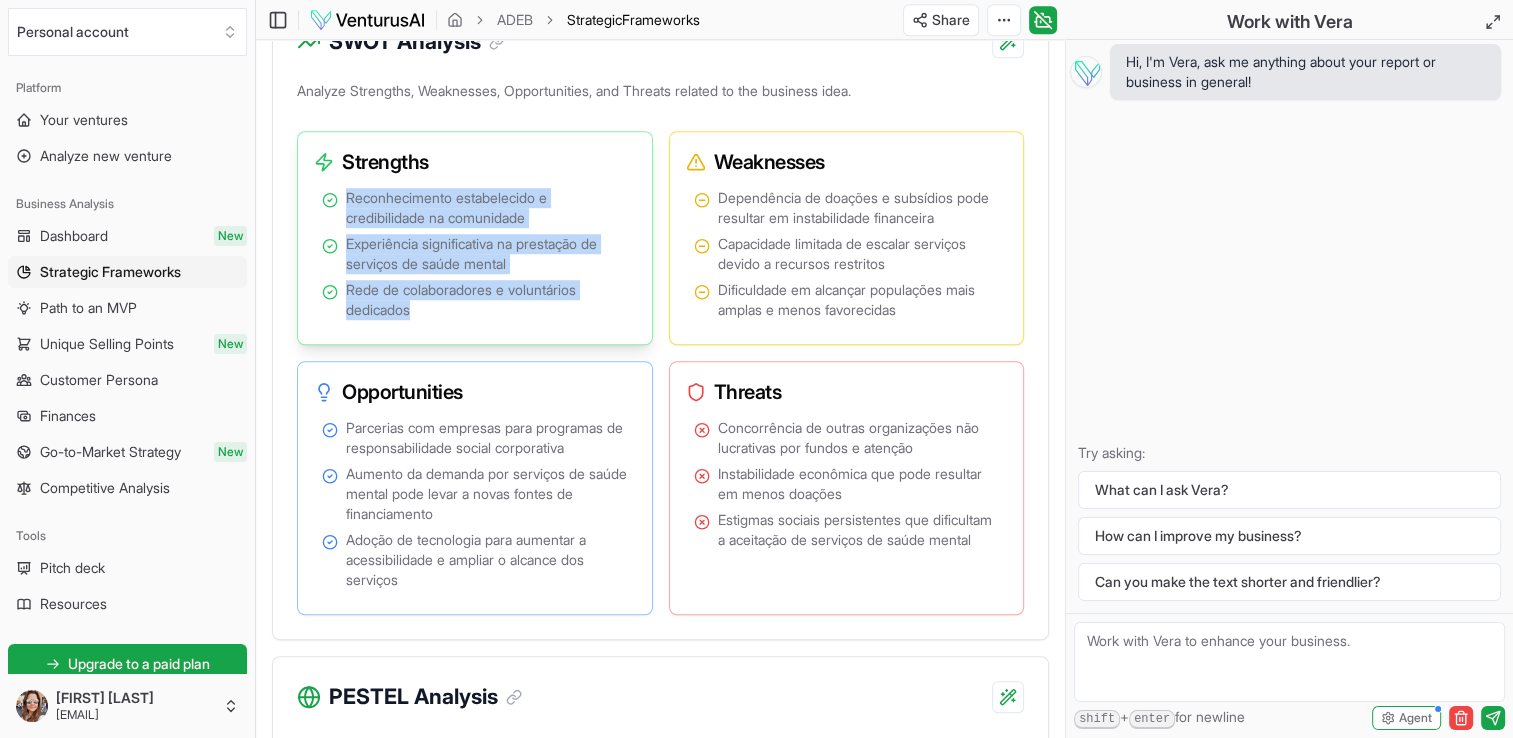 copy on "Reconhecimento estabelecido e credibilidade na comunidade Experiência significativa na prestação de serviços de saúde mental Rede de colaboradores e voluntários dedicados" 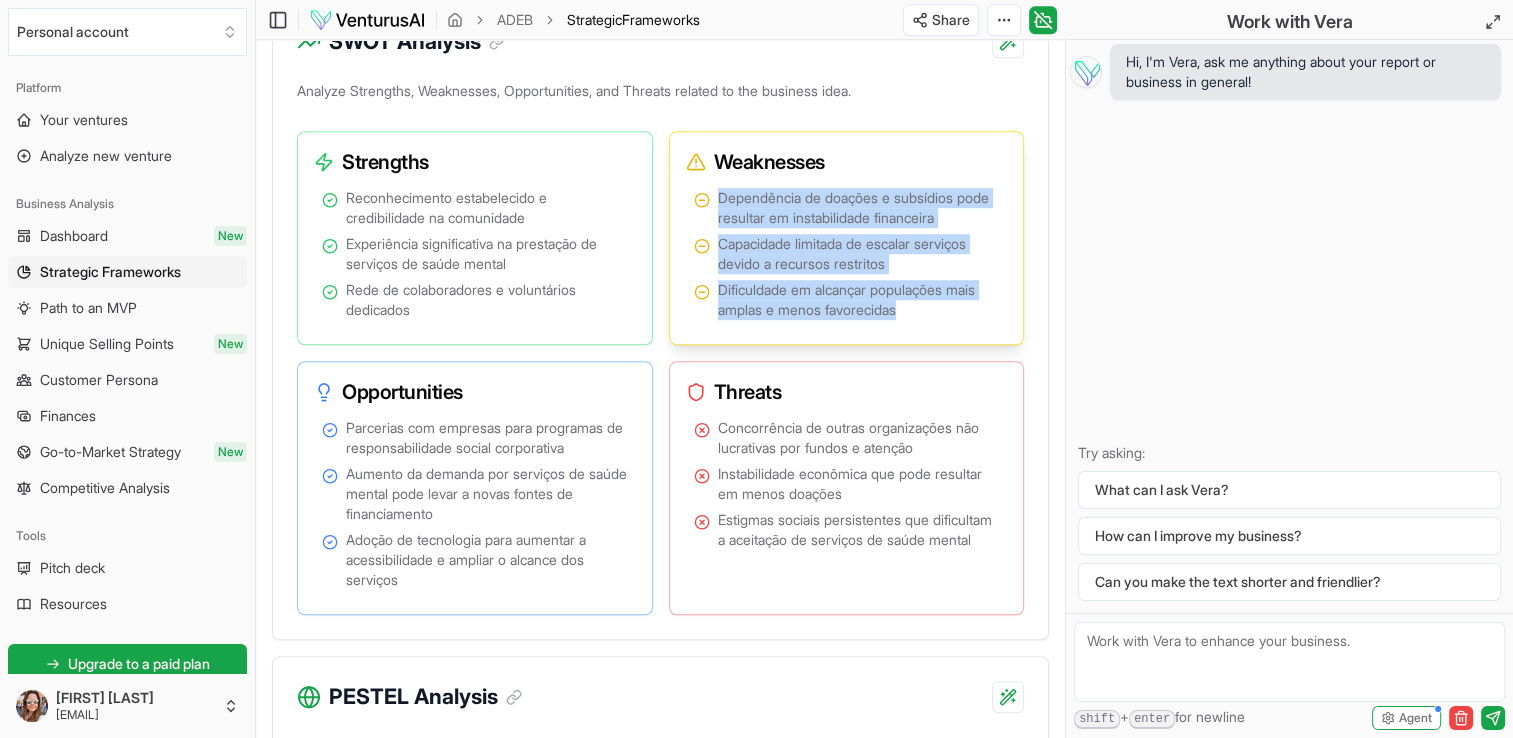 drag, startPoint x: 720, startPoint y: 233, endPoint x: 931, endPoint y: 348, distance: 240.30397 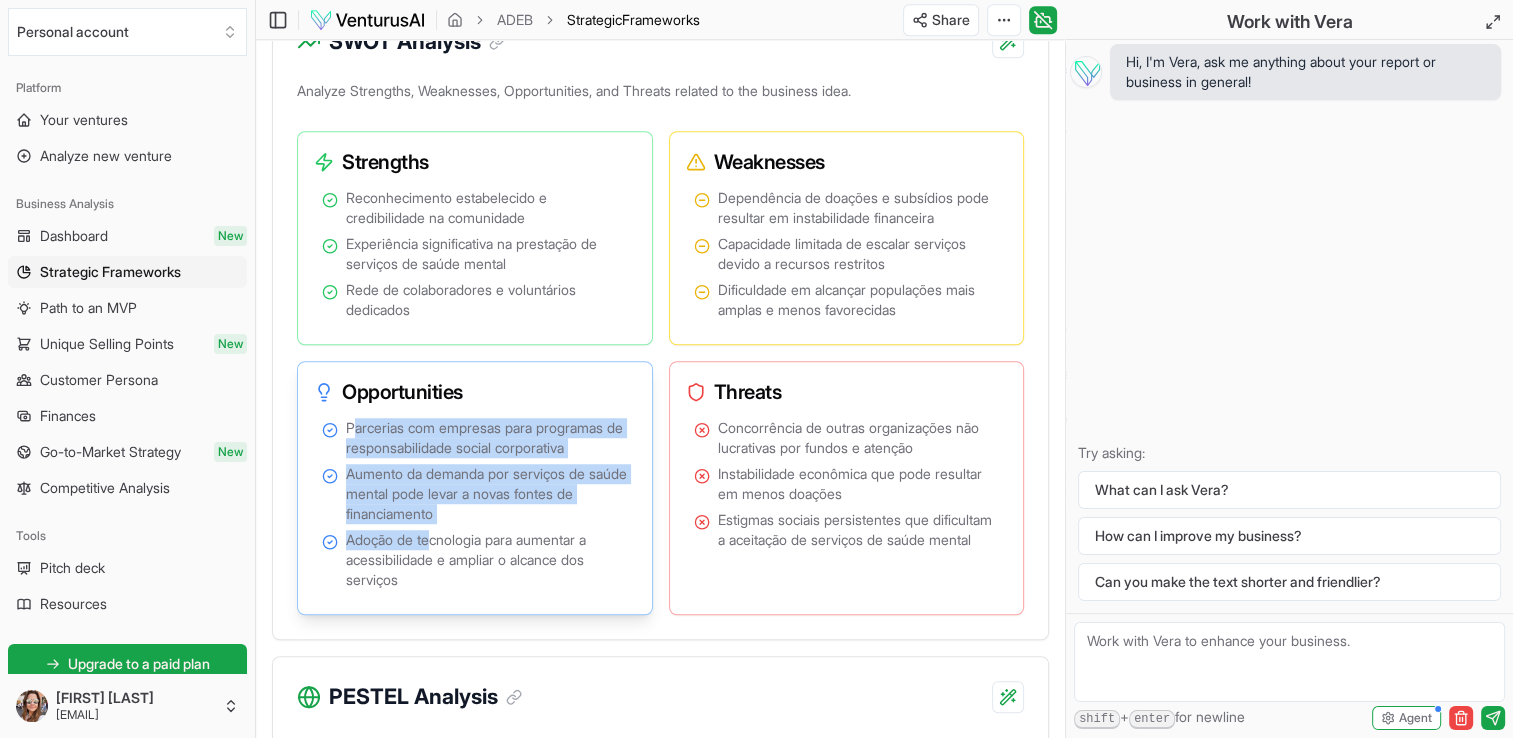 drag, startPoint x: 350, startPoint y: 465, endPoint x: 430, endPoint y: 575, distance: 136.01471 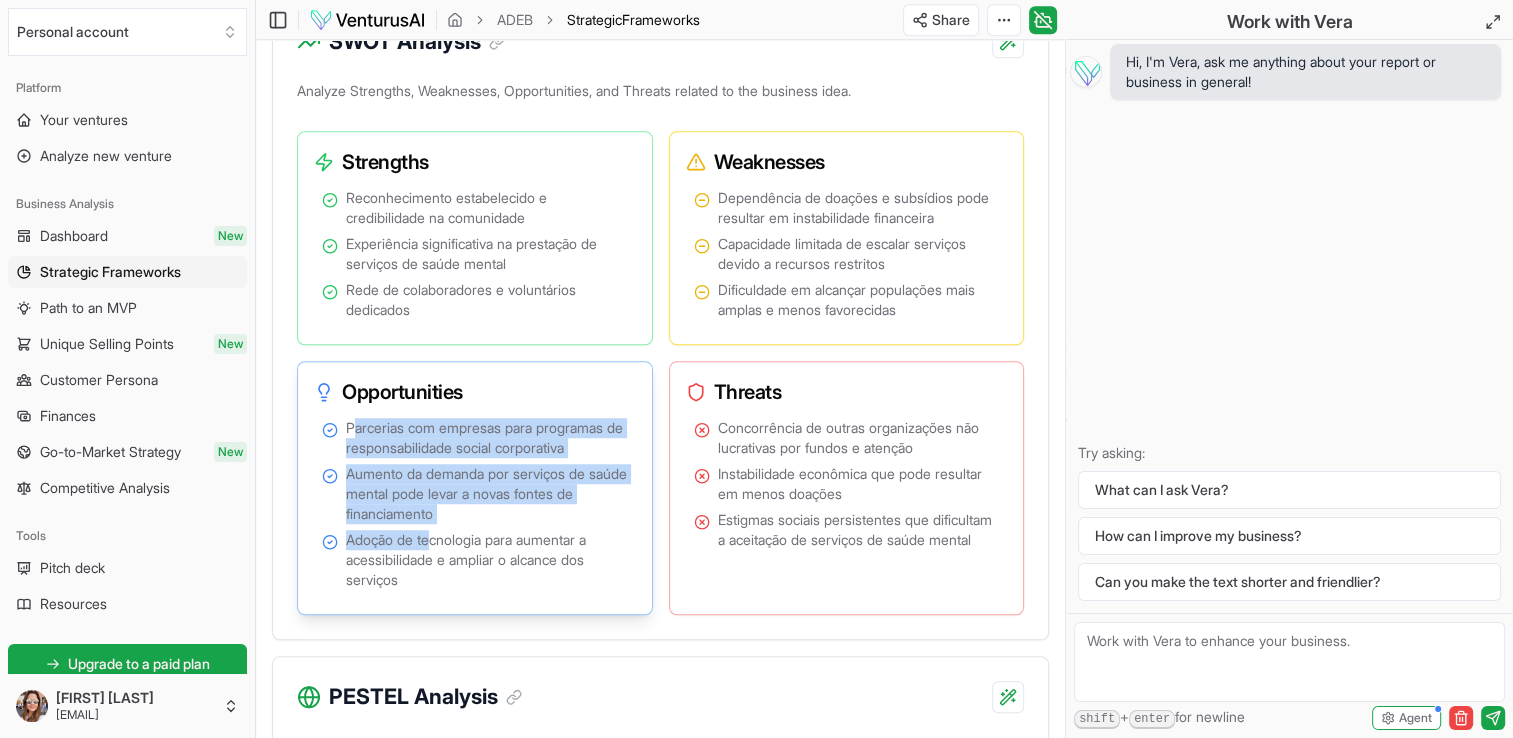 drag, startPoint x: 430, startPoint y: 575, endPoint x: 385, endPoint y: 501, distance: 86.608315 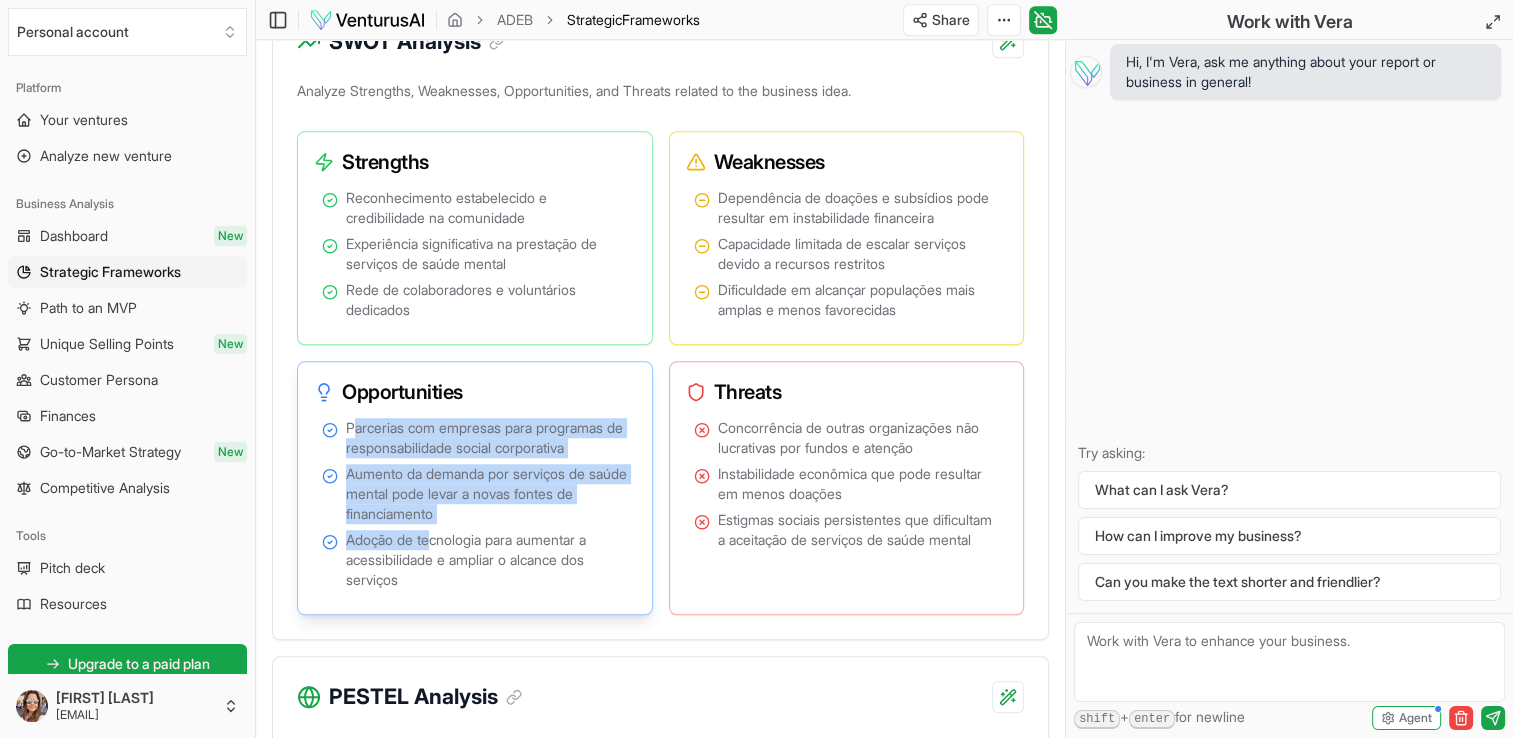 click on "Parcerias com empresas para programas de responsabilidade social corporativa" at bounding box center [487, 438] 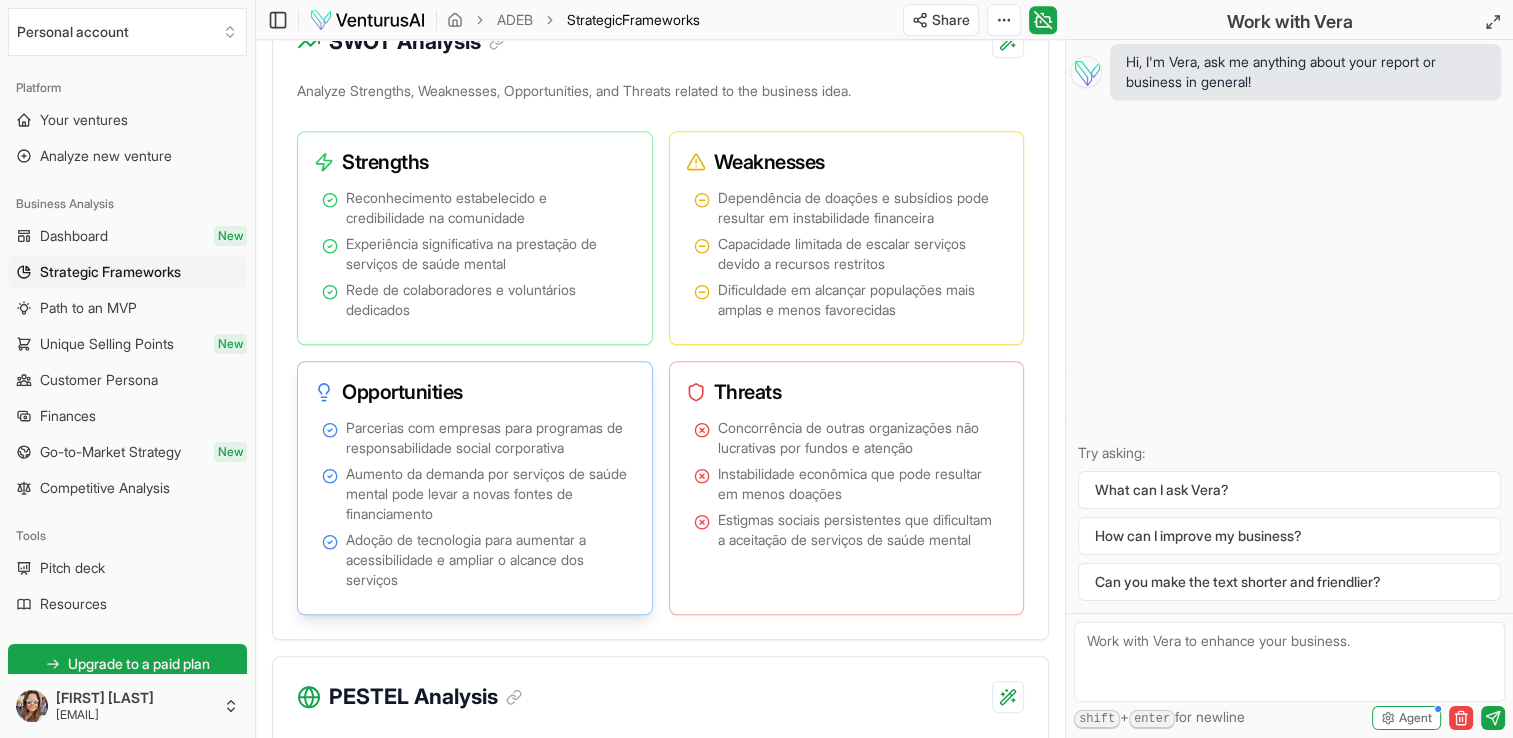 click on "Parcerias com empresas para programas de responsabilidade social corporativa" at bounding box center [475, 438] 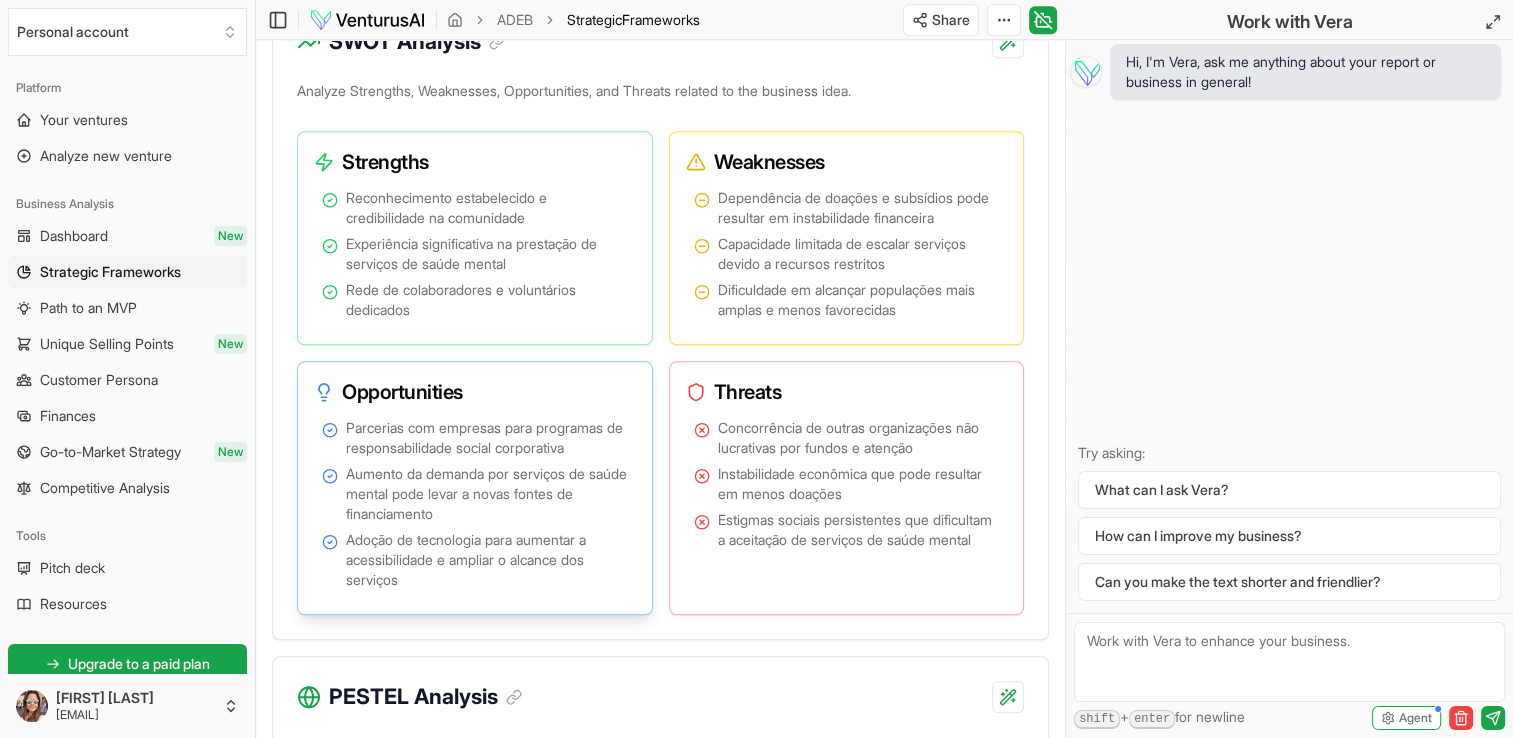 click on "Parcerias com empresas para programas de responsabilidade social corporativa" at bounding box center (487, 438) 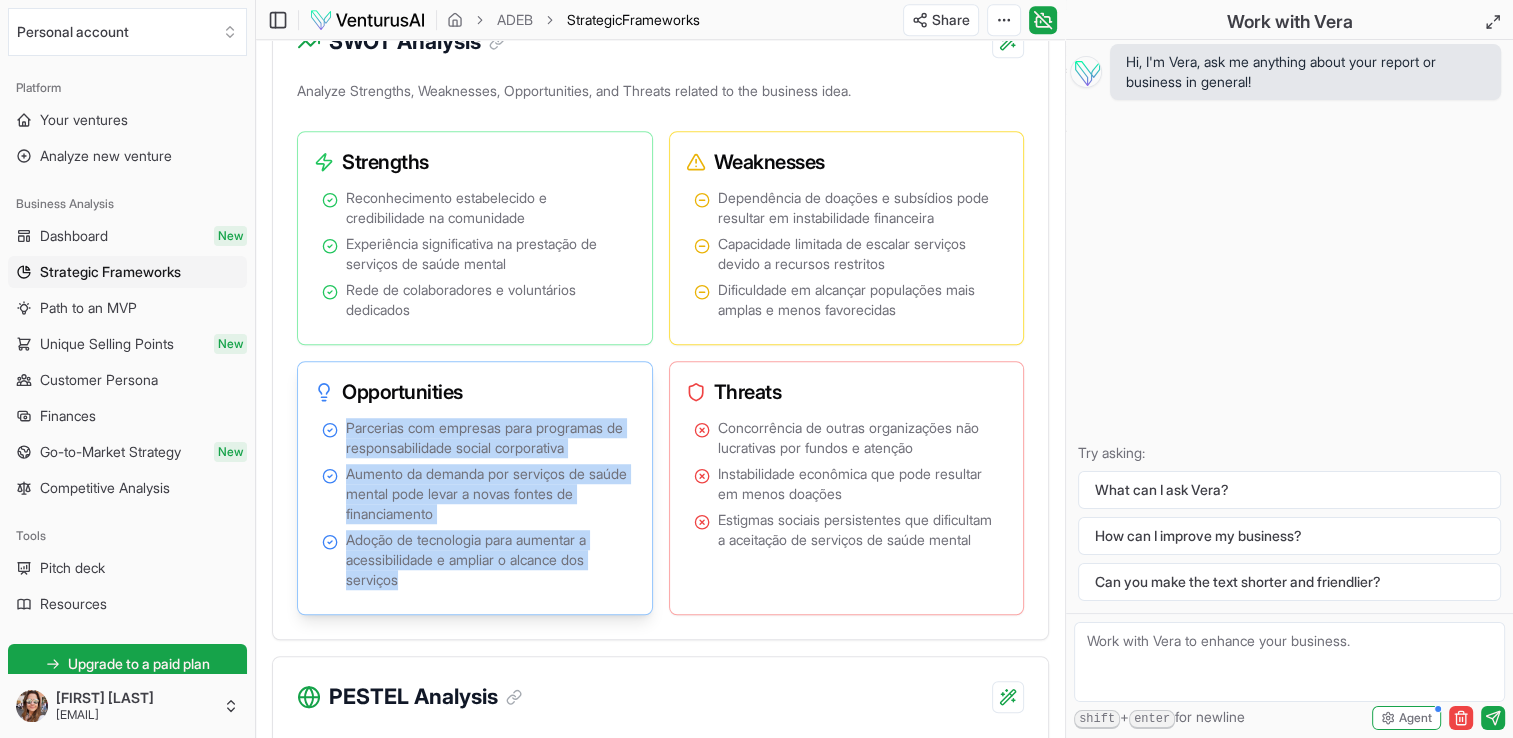 drag, startPoint x: 353, startPoint y: 467, endPoint x: 498, endPoint y: 619, distance: 210.06903 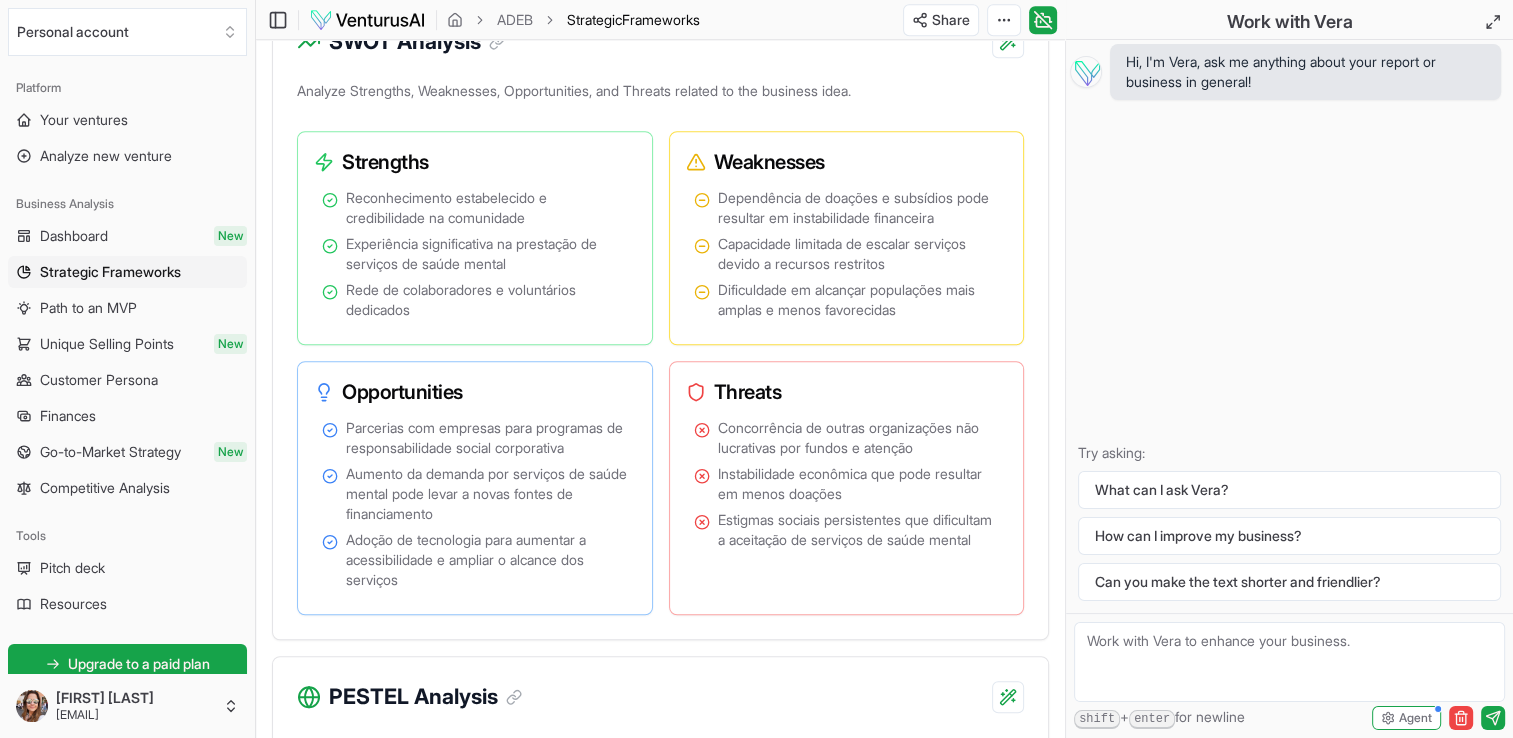 click on "Hi, I'm Vera, ask me anything about your report or business in general! Try asking: What can I ask Vera? How can I improve my business? Can you make the text shorter and friendlier?" at bounding box center (1289, 326) 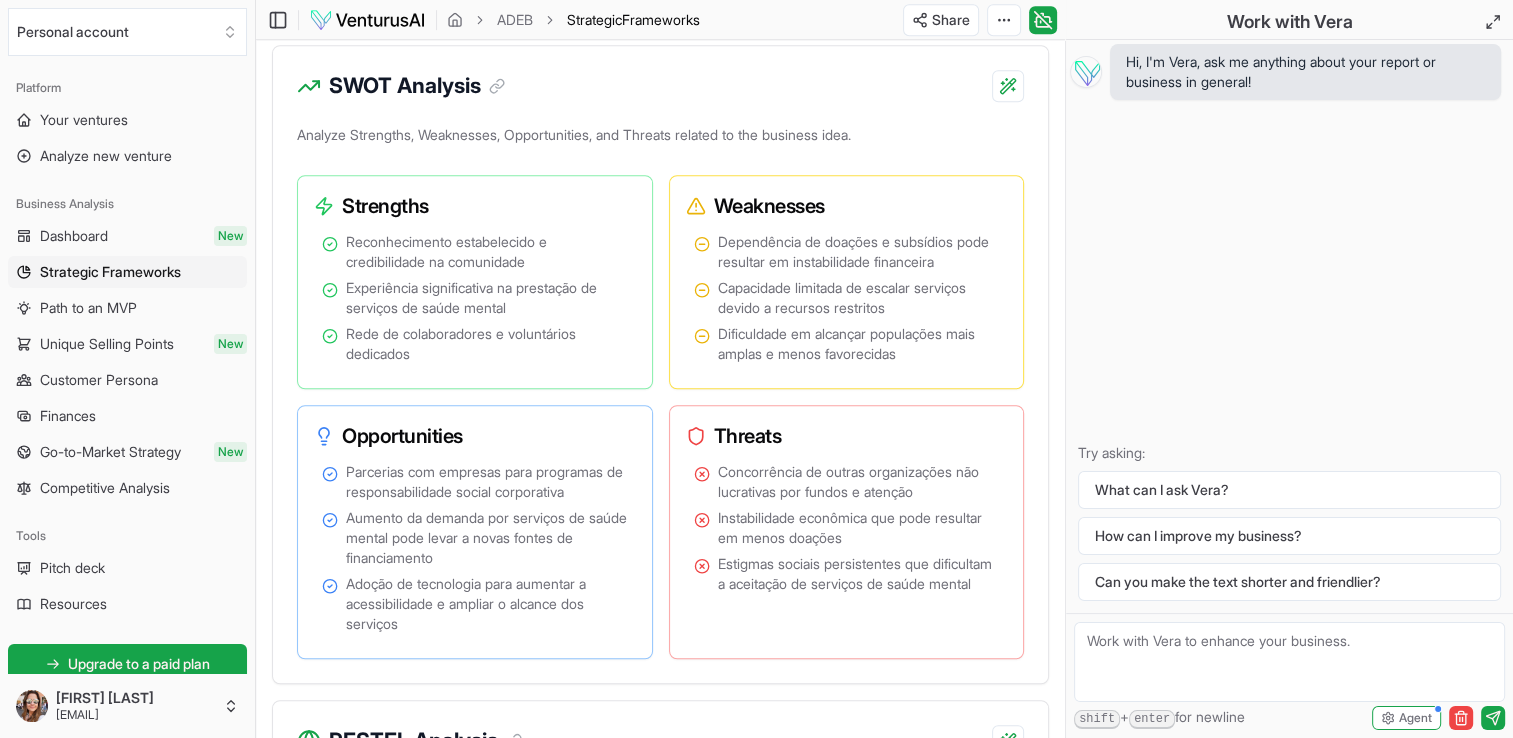 scroll, scrollTop: 1400, scrollLeft: 0, axis: vertical 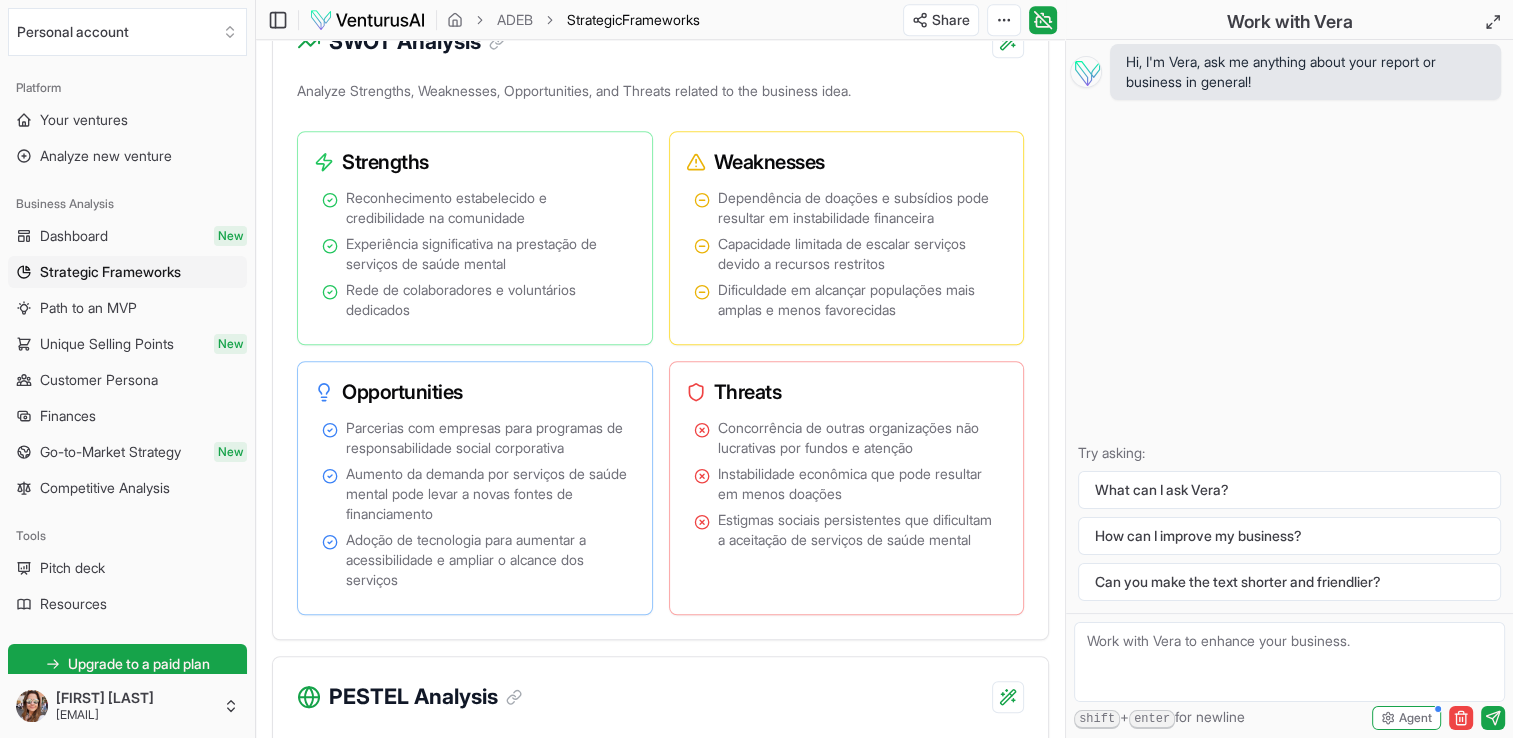 click on "We value your privacy We use cookies to enhance your browsing experience, serve personalized ads or content, and analyze our traffic. By clicking "Accept All", you consent to our use of cookies. Customize    Accept All Customize Consent Preferences   We use cookies to help you navigate efficiently and perform certain functions. You will find detailed information about all cookies under each consent category below. The cookies that are categorized as "Necessary" are stored on your browser as they are essential for enabling the basic functionalities of the site. ...  Show more Necessary Always Active Necessary cookies are required to enable the basic features of this site, such as providing secure log-in or adjusting your consent preferences. These cookies do not store any personally identifiable data. Cookie cookieyes-consent Duration 1 year Description Cookie __cf_bm Duration 1 hour Description This cookie, set by Cloudflare, is used to support Cloudflare Bot Management.  Cookie _cfuvid Duration session lidc" at bounding box center [756, -1031] 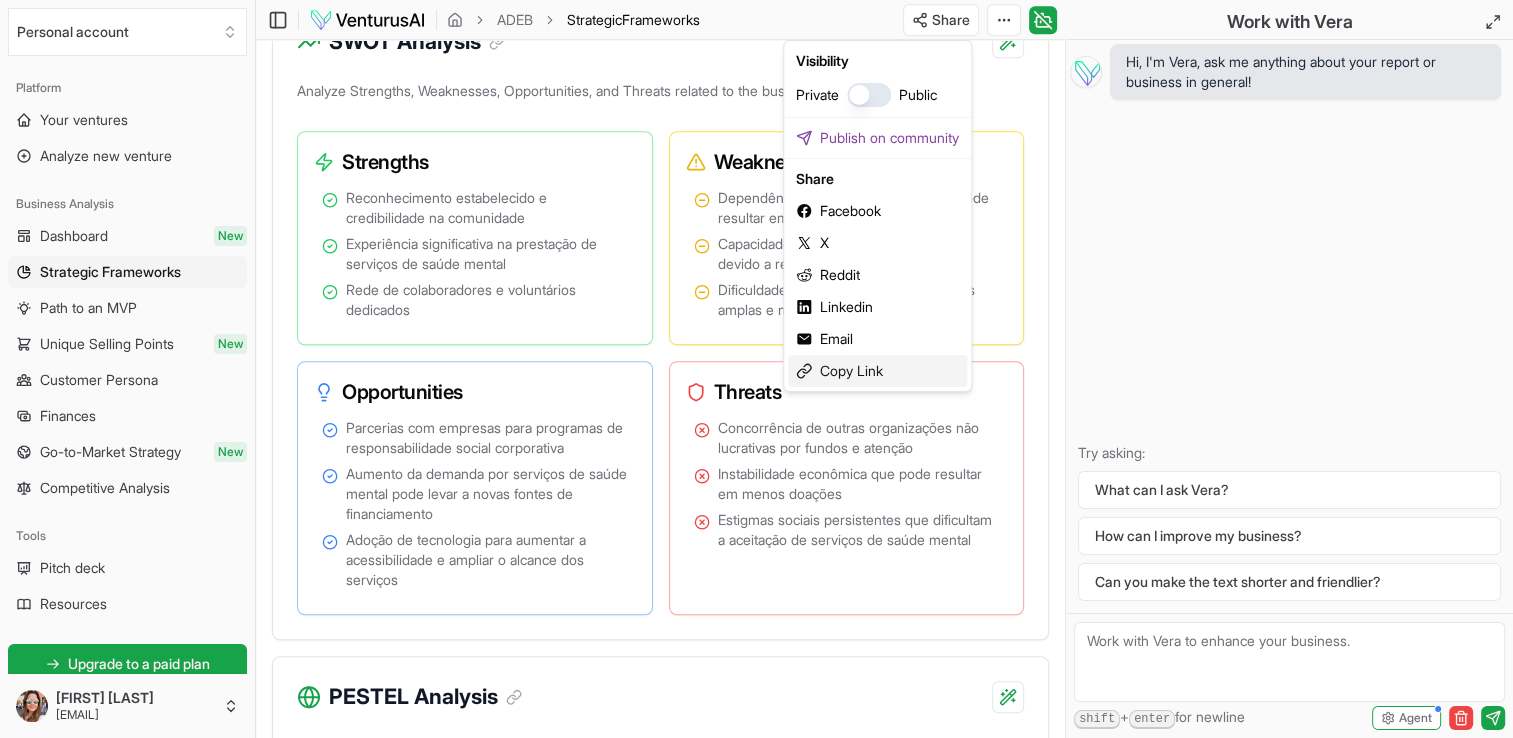 click on "Copy Link" at bounding box center (877, 371) 